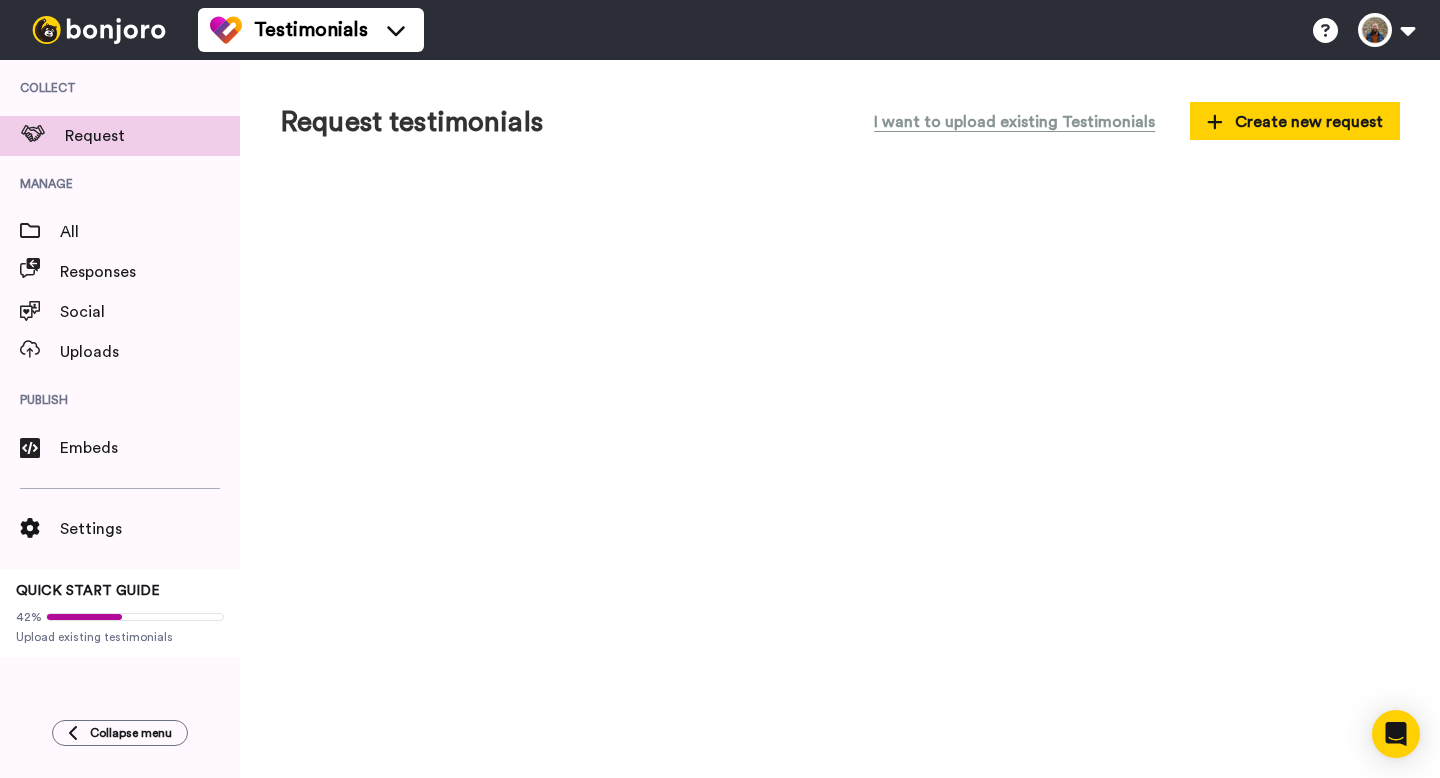 scroll, scrollTop: 0, scrollLeft: 0, axis: both 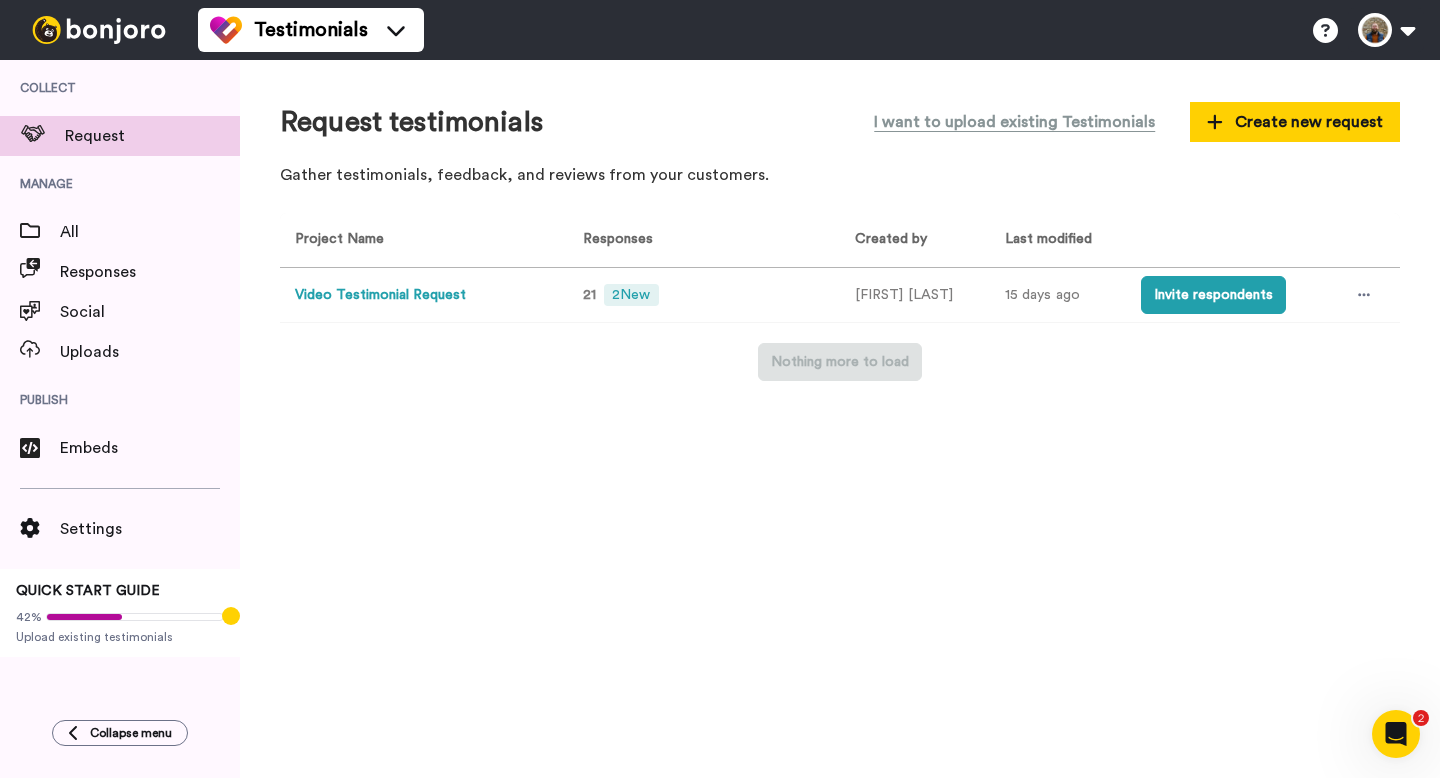 click on "Video Testimonial Request" at bounding box center [380, 295] 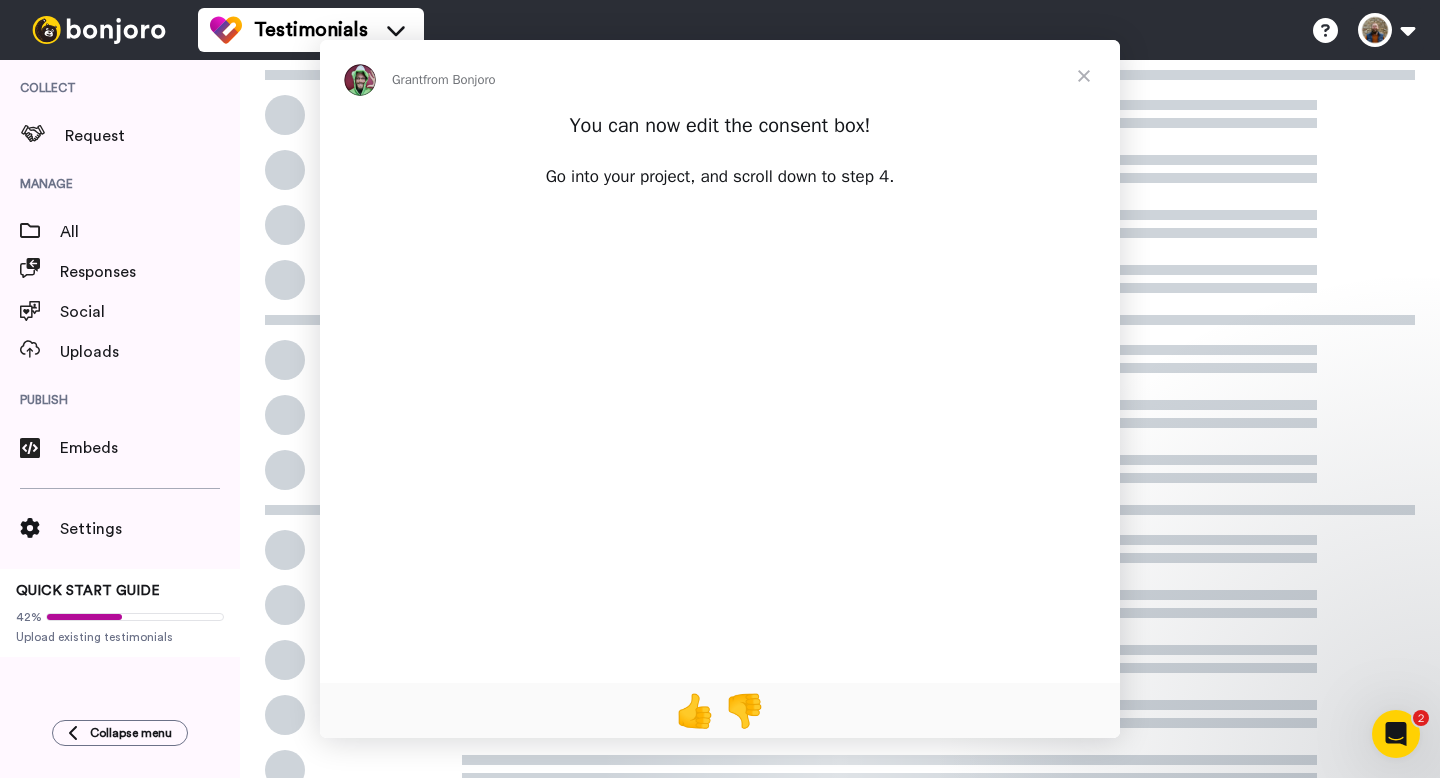 scroll, scrollTop: 0, scrollLeft: 0, axis: both 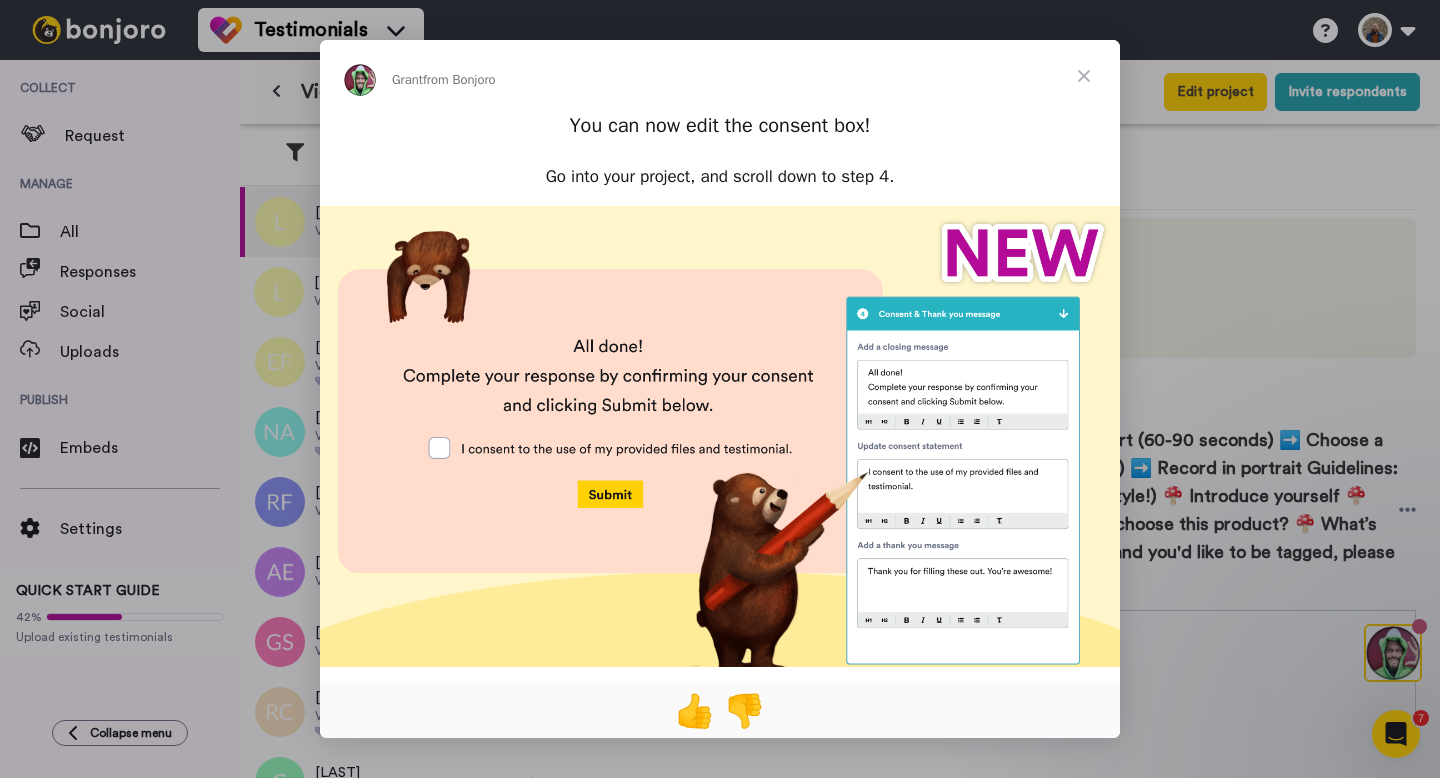 click at bounding box center [1084, 76] 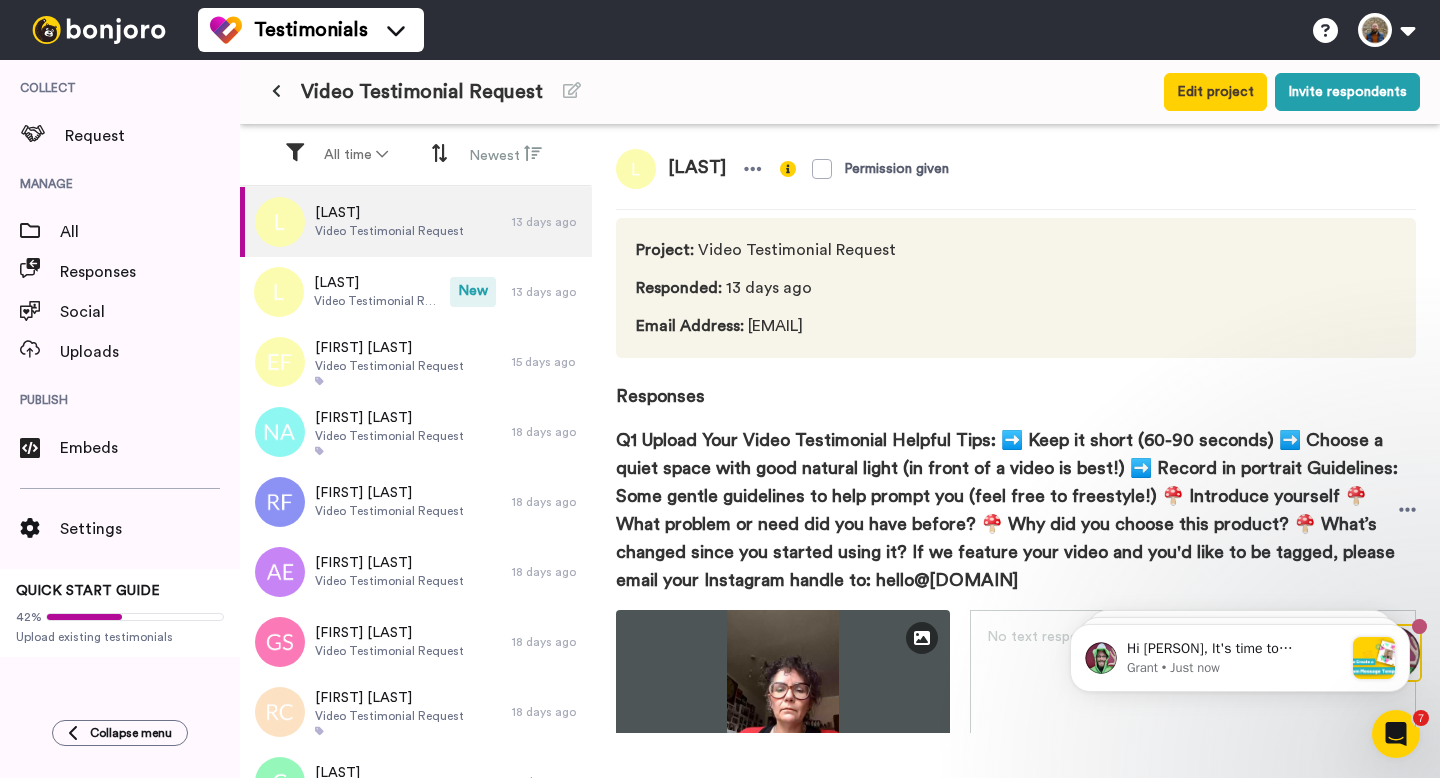 scroll, scrollTop: 0, scrollLeft: 0, axis: both 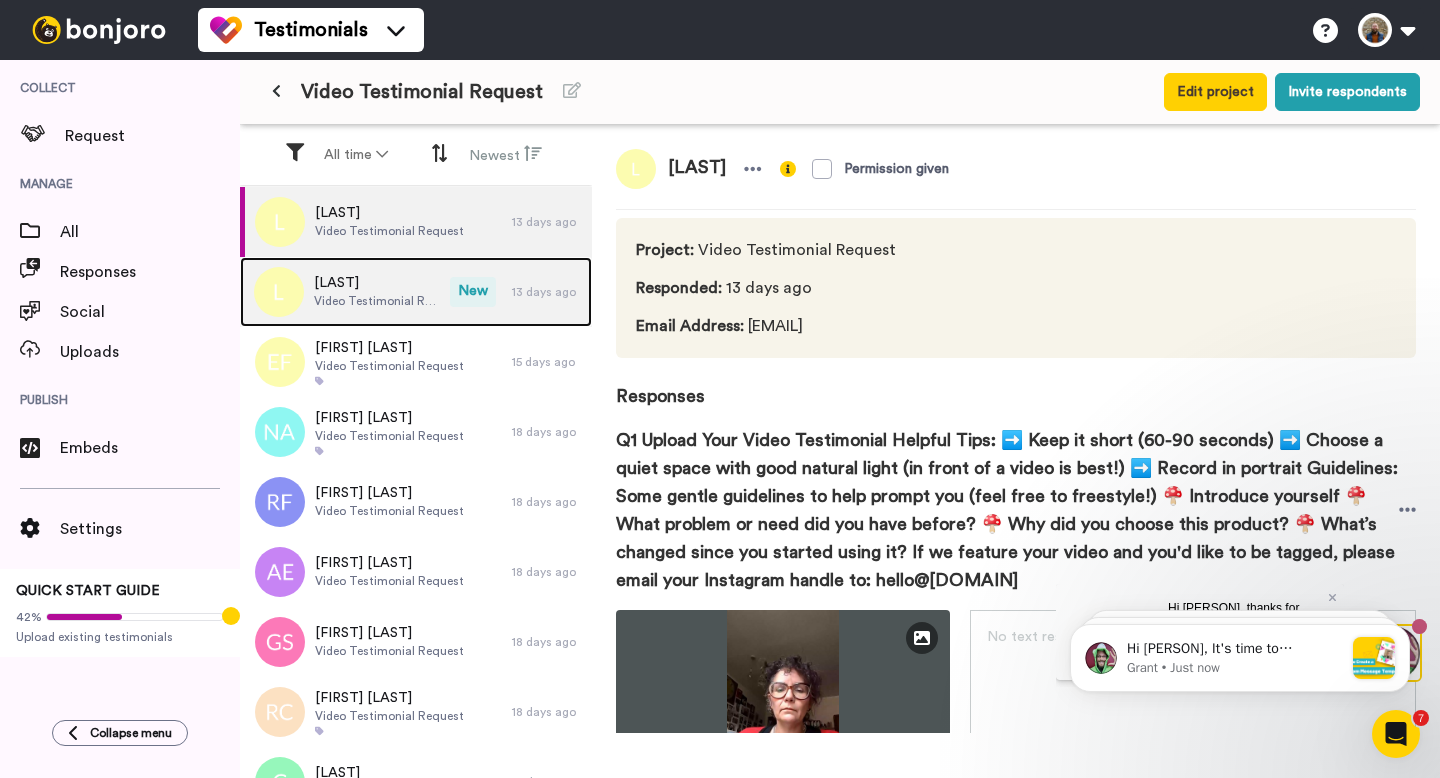 click on "[LAST]" at bounding box center (377, 283) 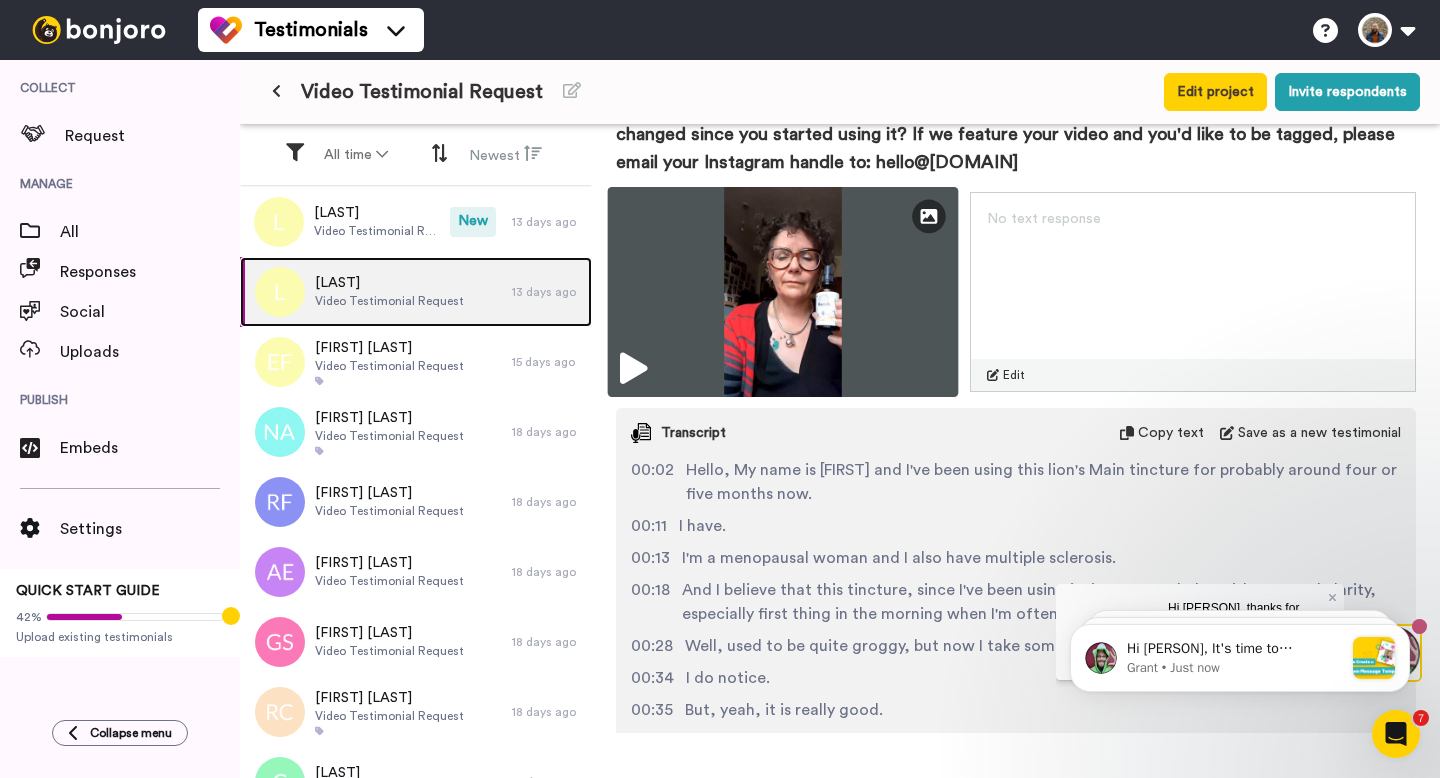 scroll, scrollTop: 419, scrollLeft: 0, axis: vertical 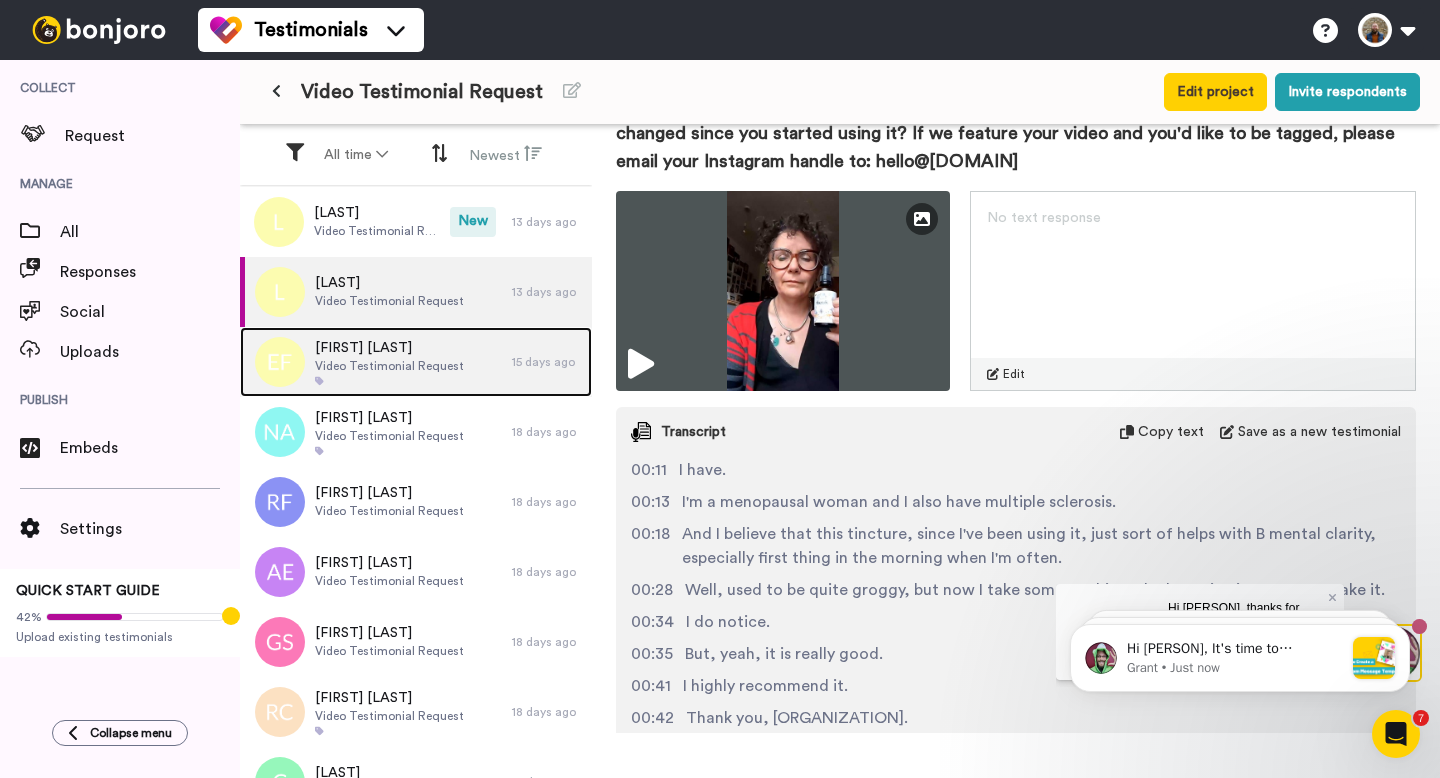 click on "Video Testimonial Request" at bounding box center (389, 366) 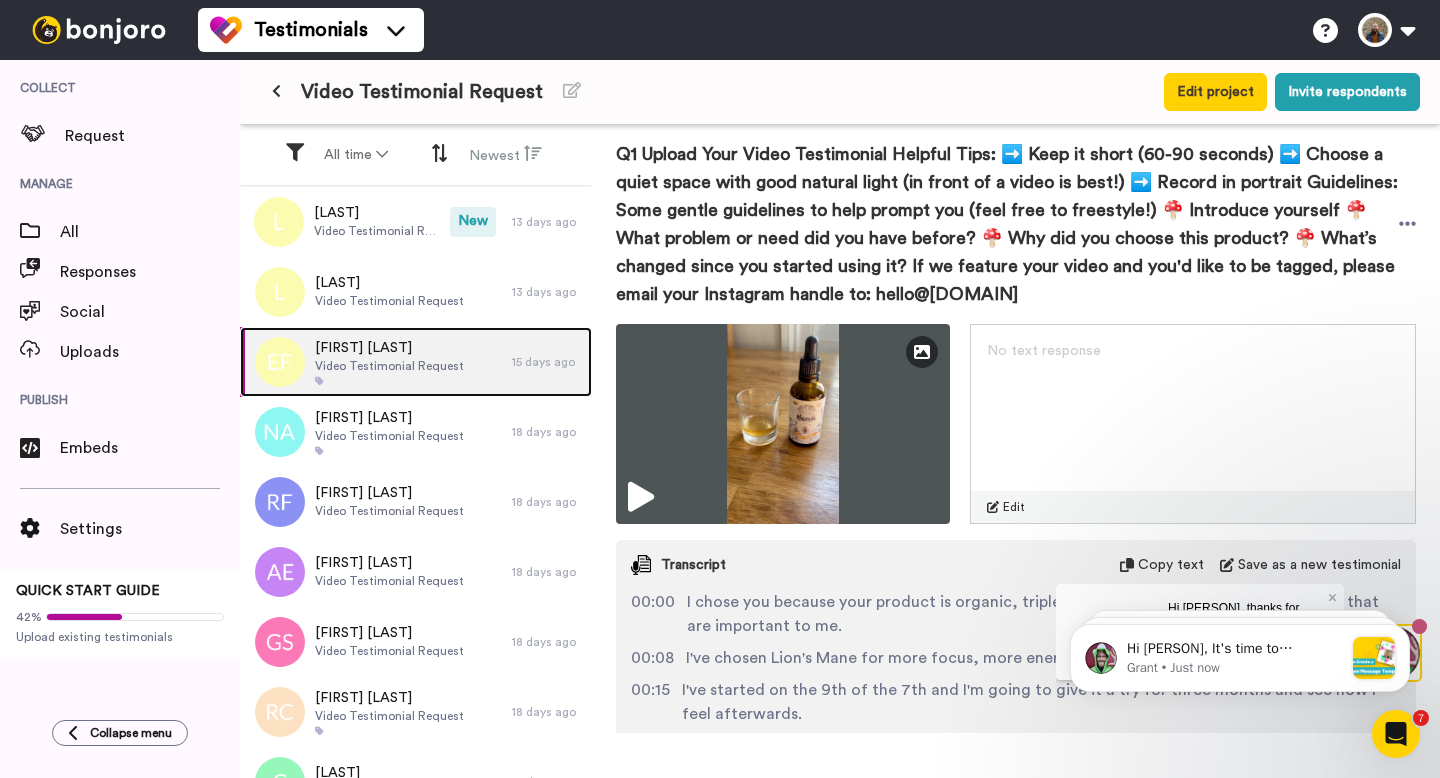 scroll, scrollTop: 289, scrollLeft: 0, axis: vertical 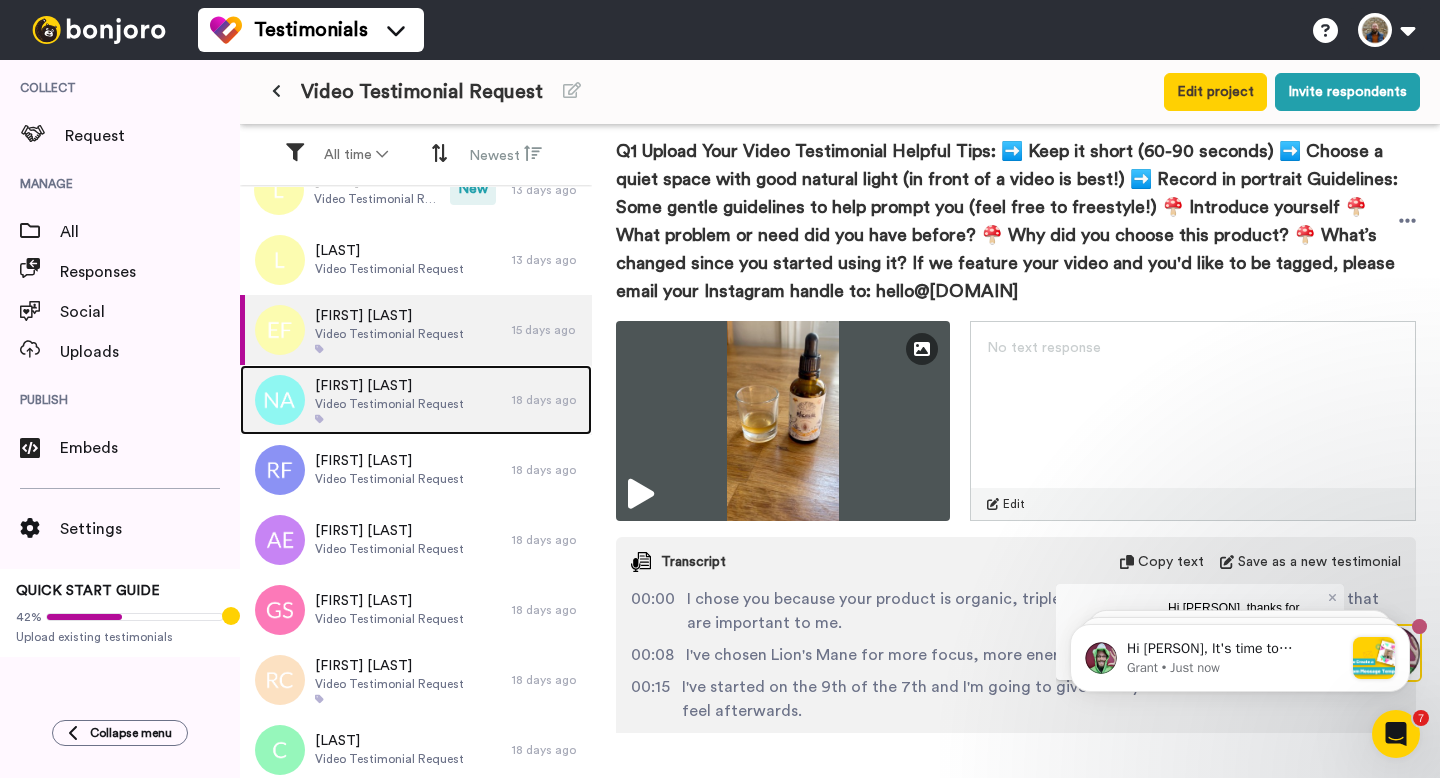 click at bounding box center [389, 419] 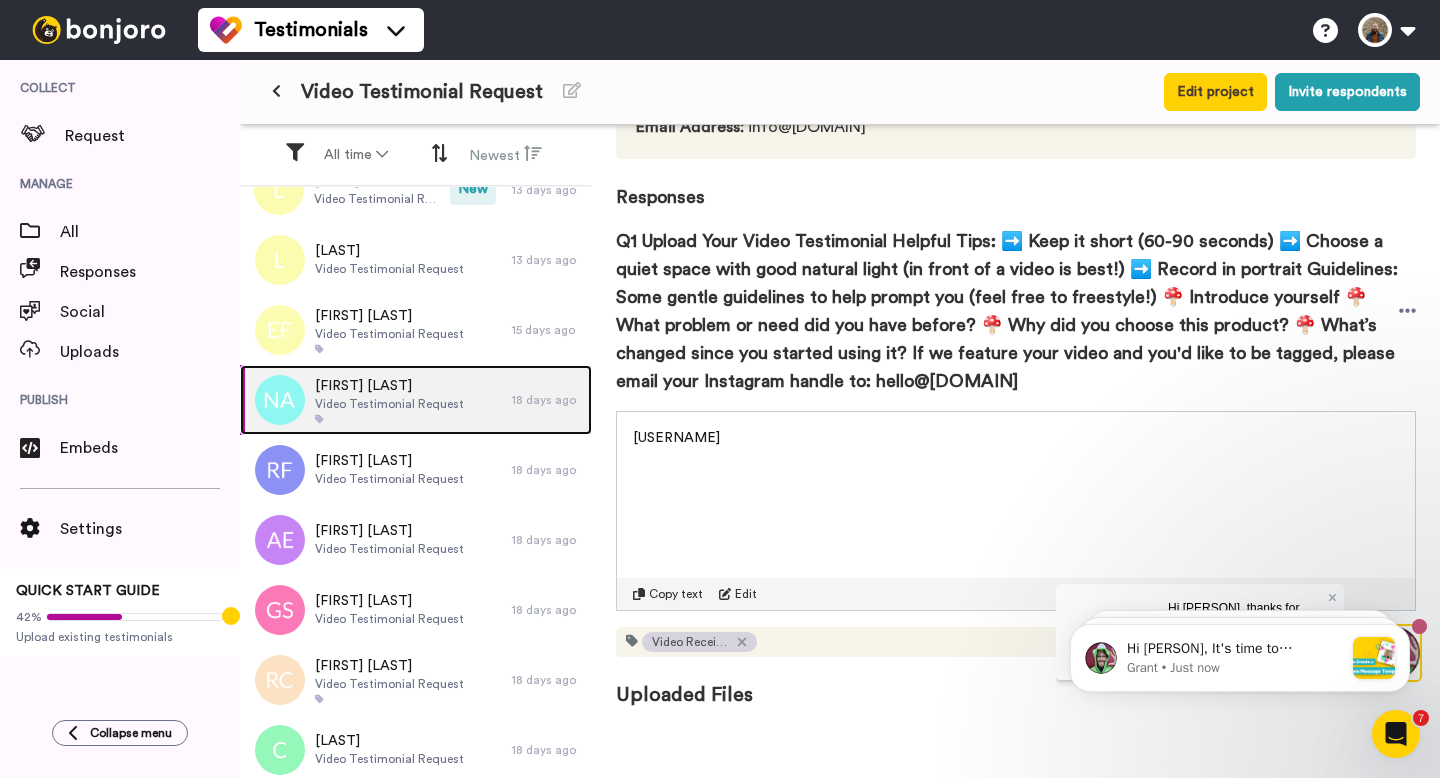 scroll, scrollTop: 0, scrollLeft: 0, axis: both 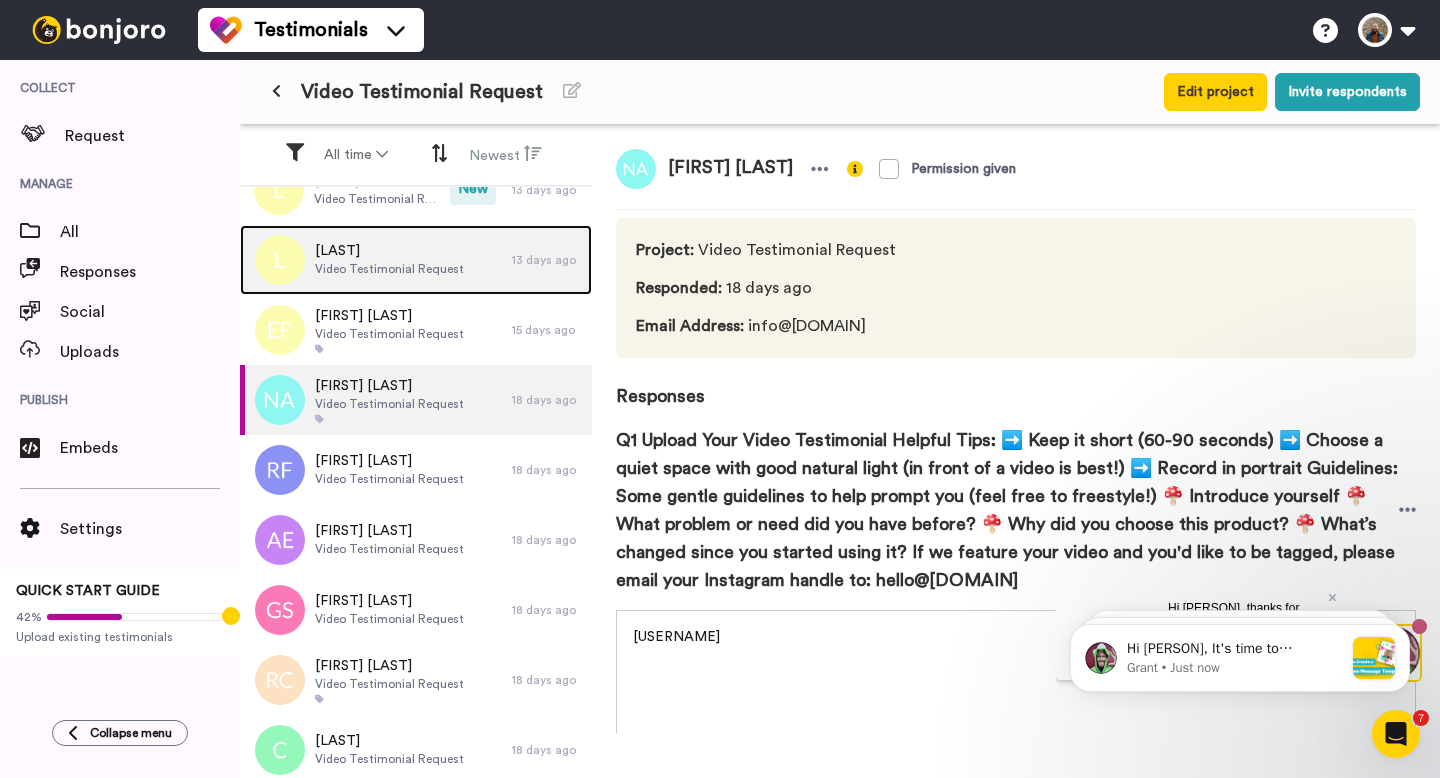 click on "[LAST]" at bounding box center (389, 251) 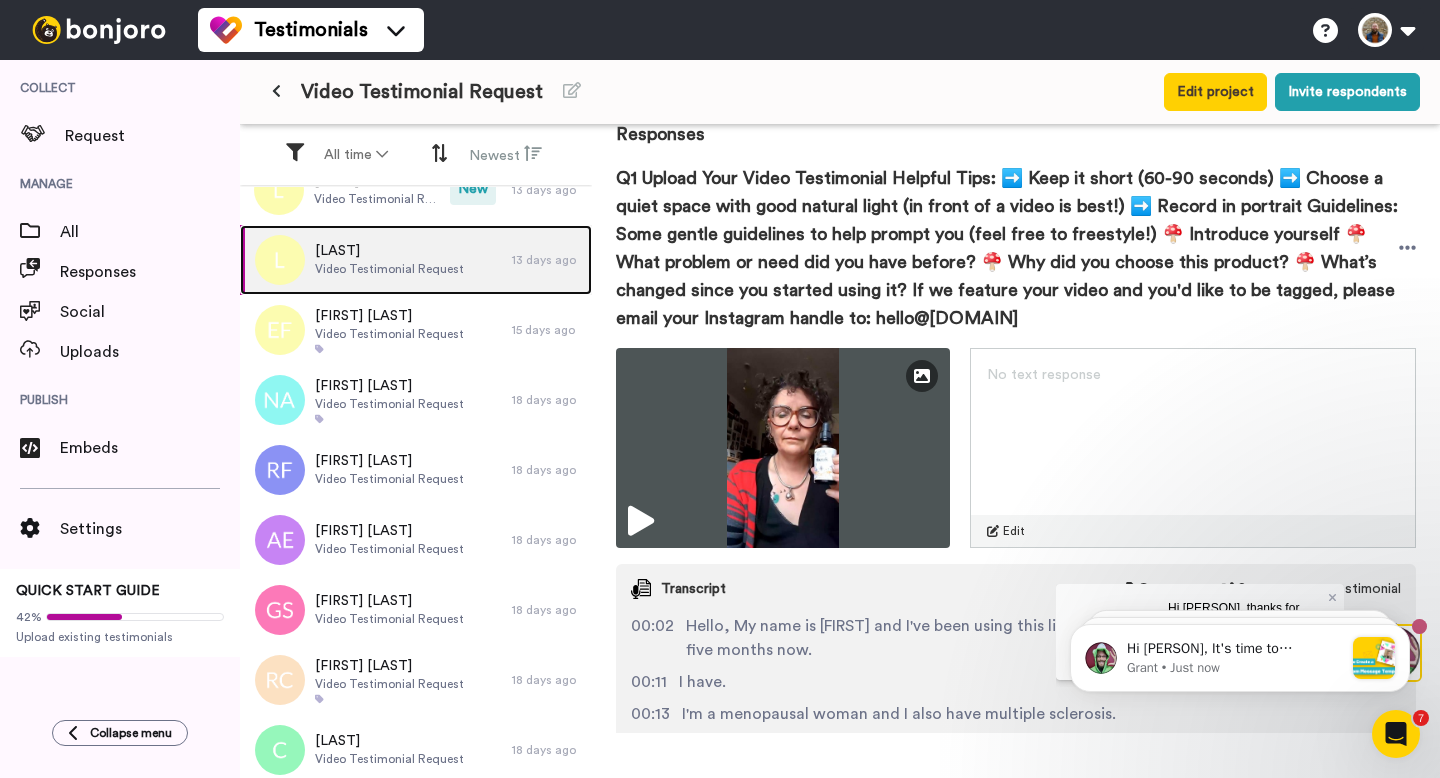 scroll, scrollTop: 263, scrollLeft: 0, axis: vertical 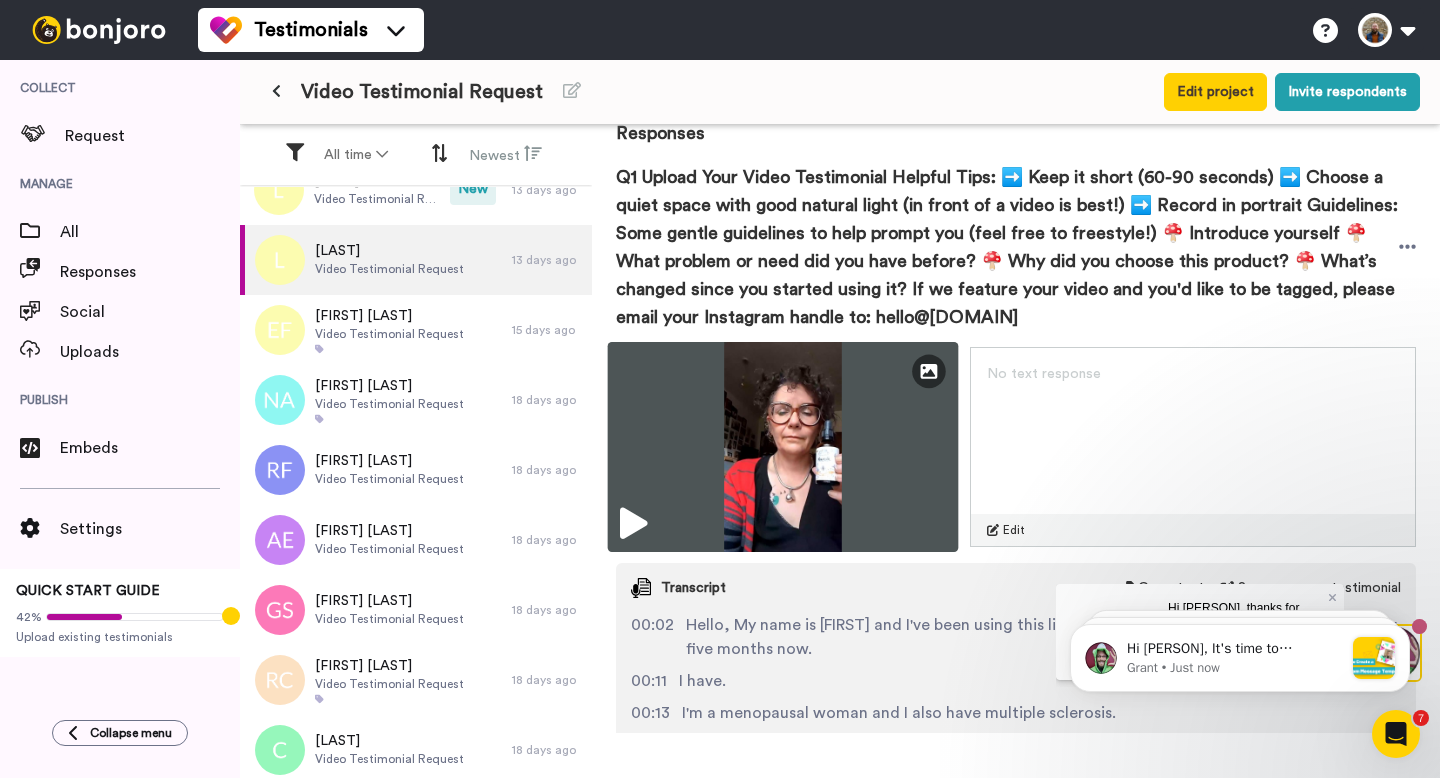 click at bounding box center (633, 524) 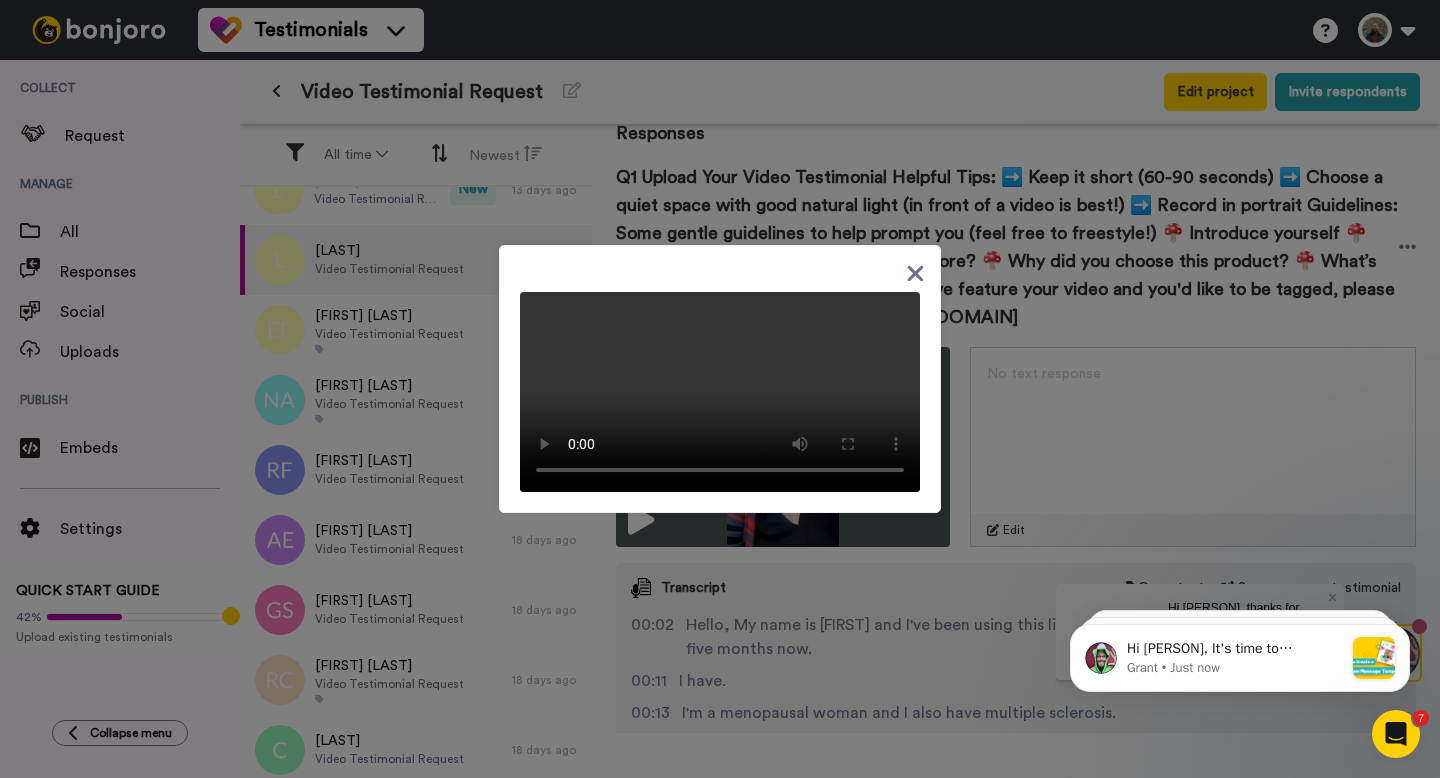 click 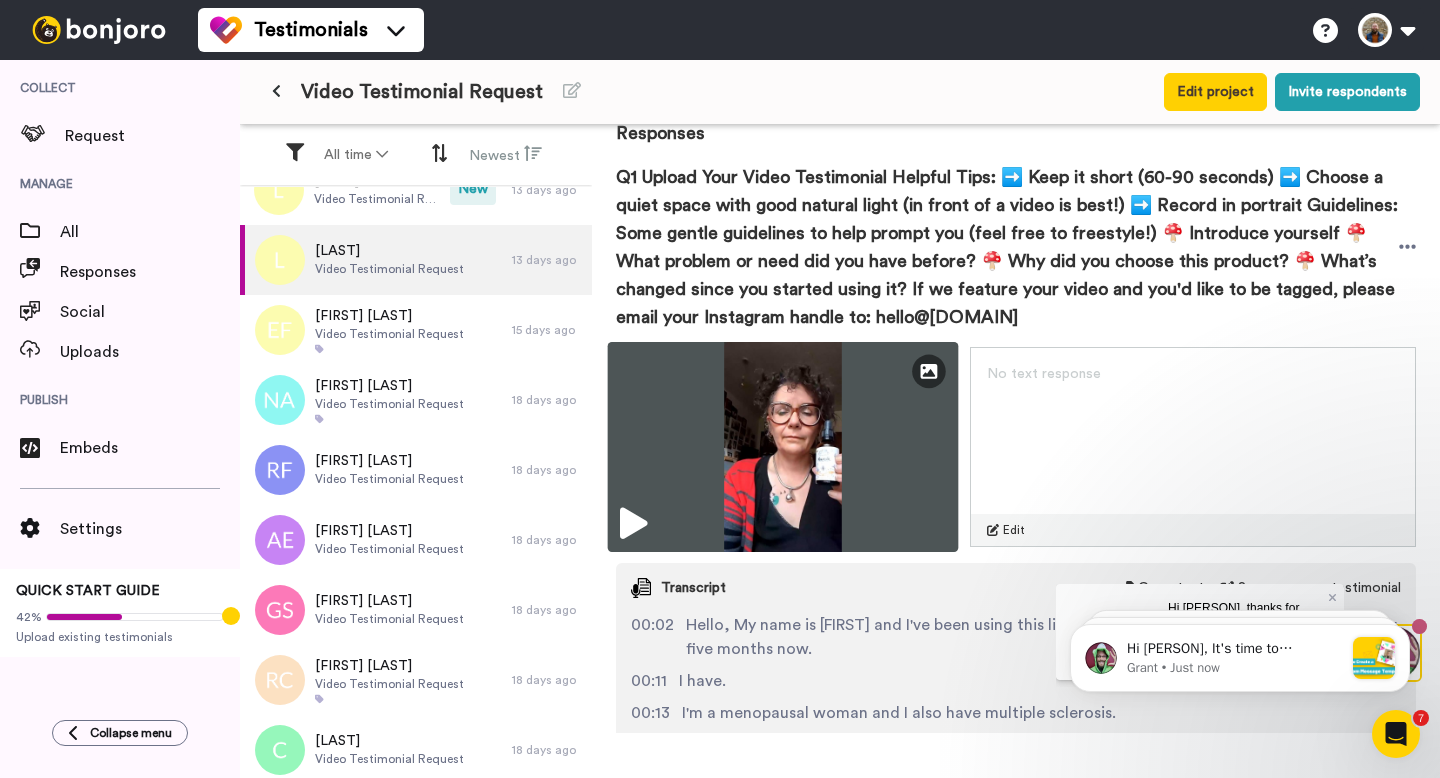 click at bounding box center [783, 447] 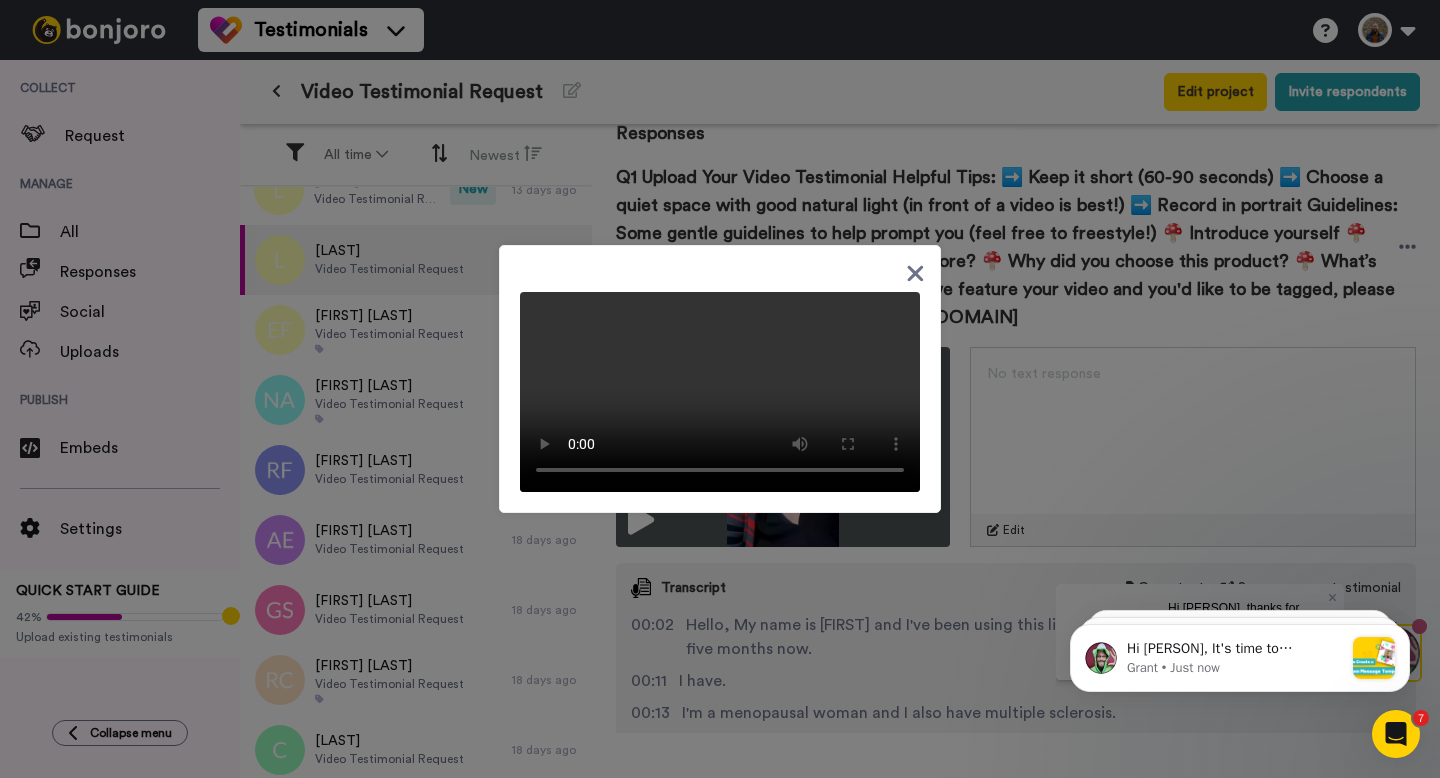 click at bounding box center [720, 392] 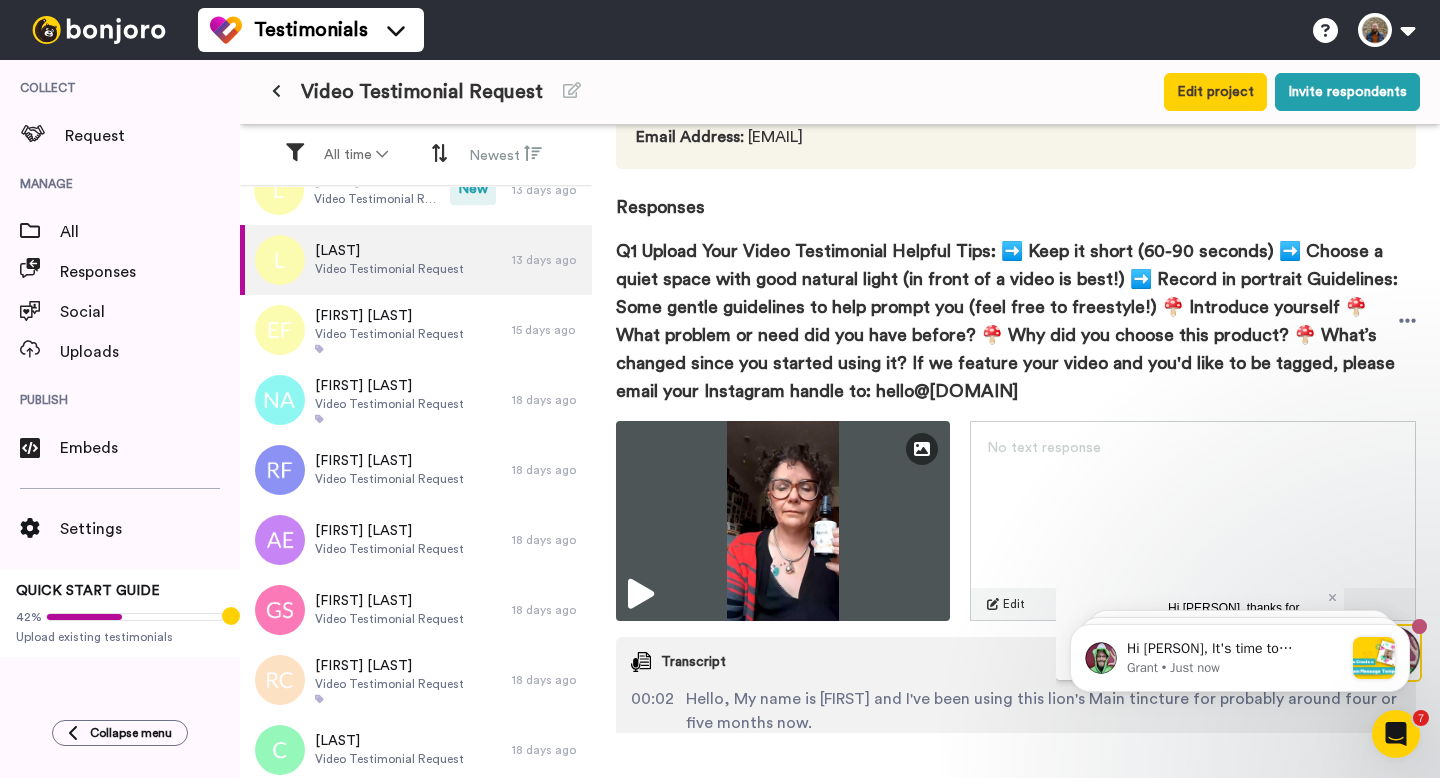 scroll, scrollTop: 184, scrollLeft: 0, axis: vertical 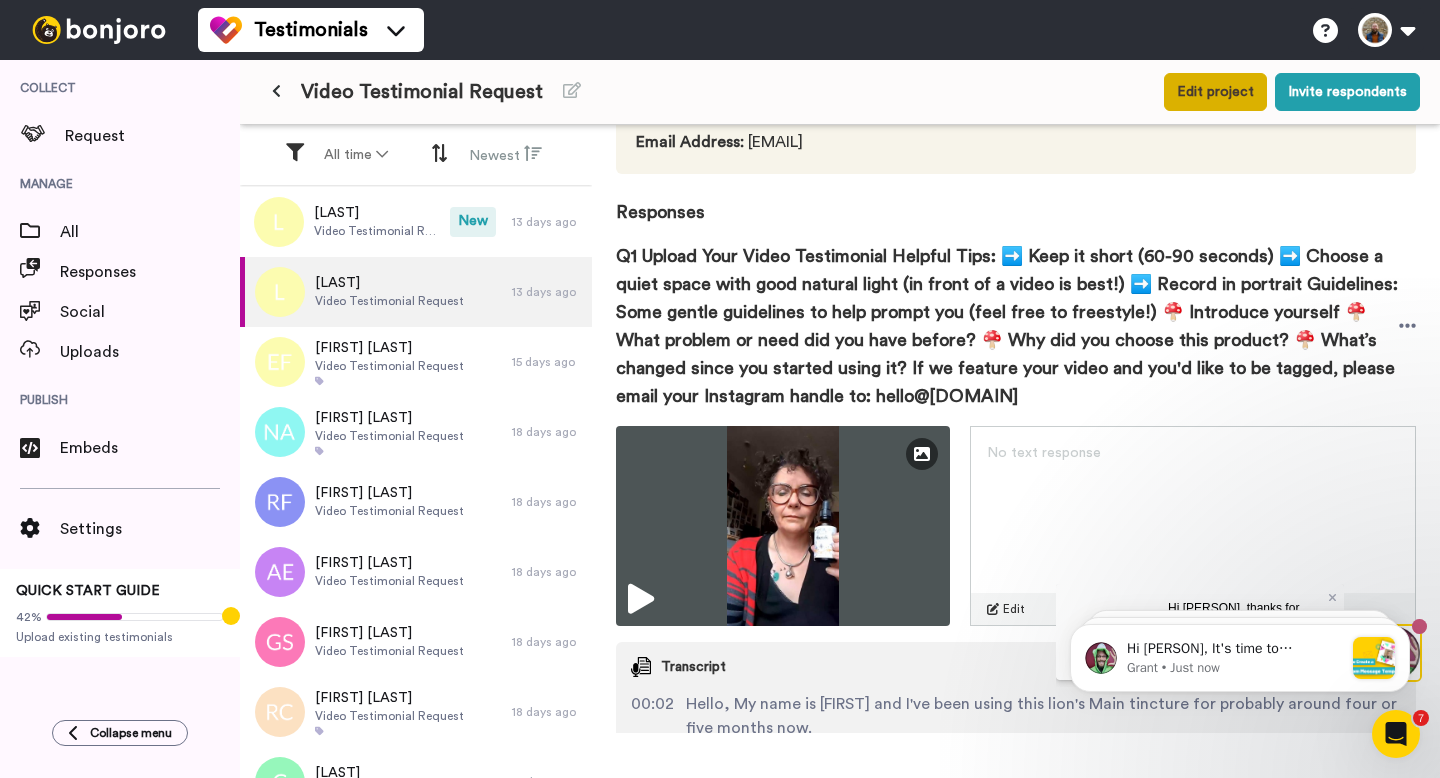 click on "Edit project" at bounding box center (1215, 92) 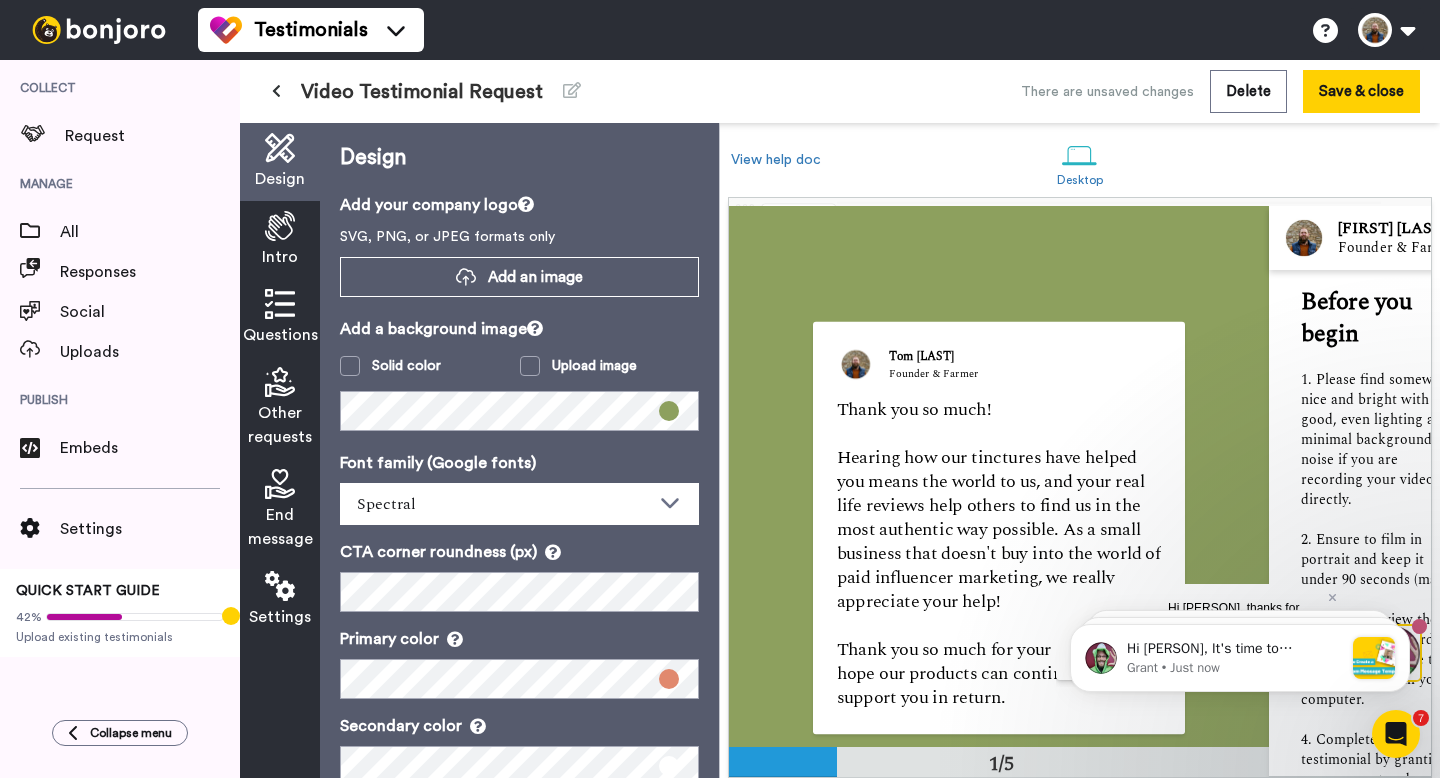 scroll, scrollTop: 136, scrollLeft: 0, axis: vertical 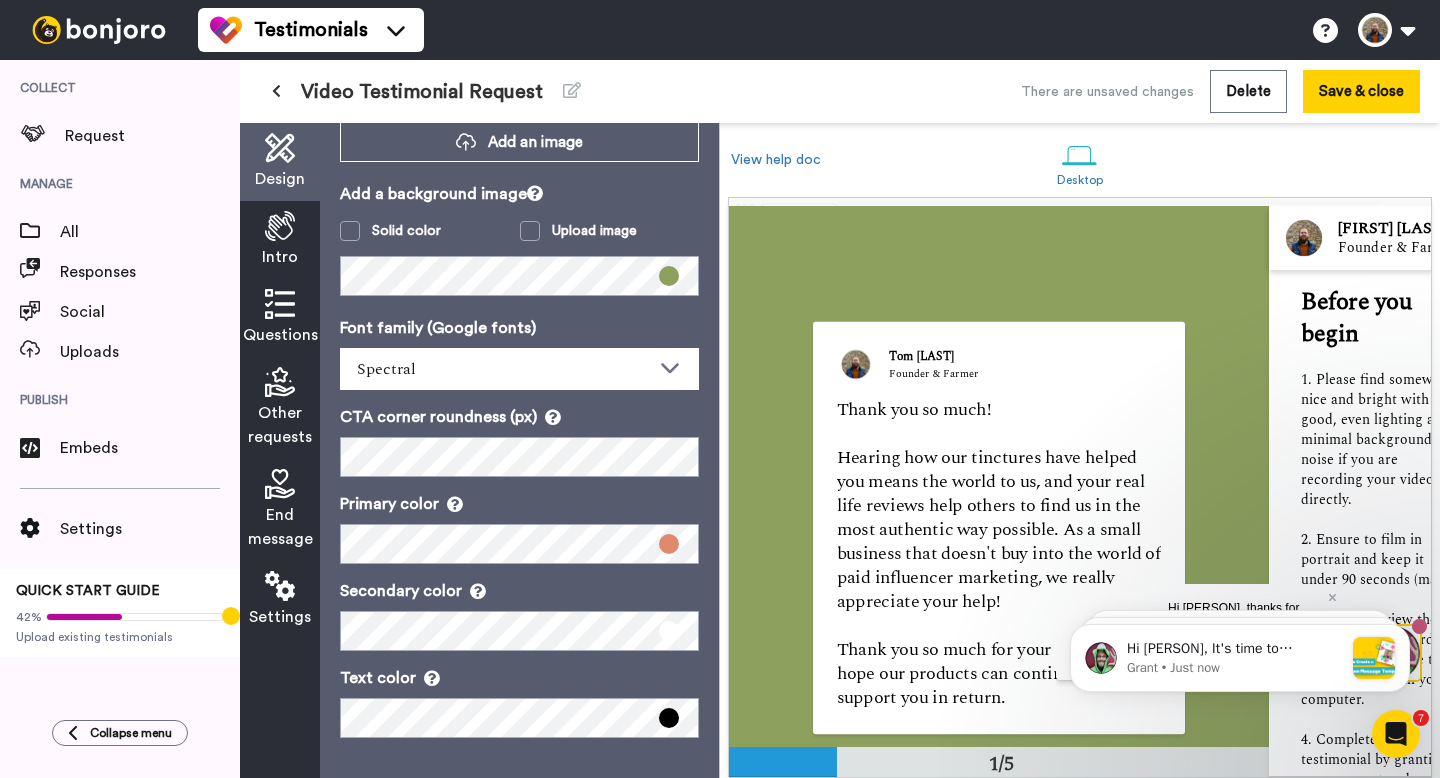 click at bounding box center [280, 304] 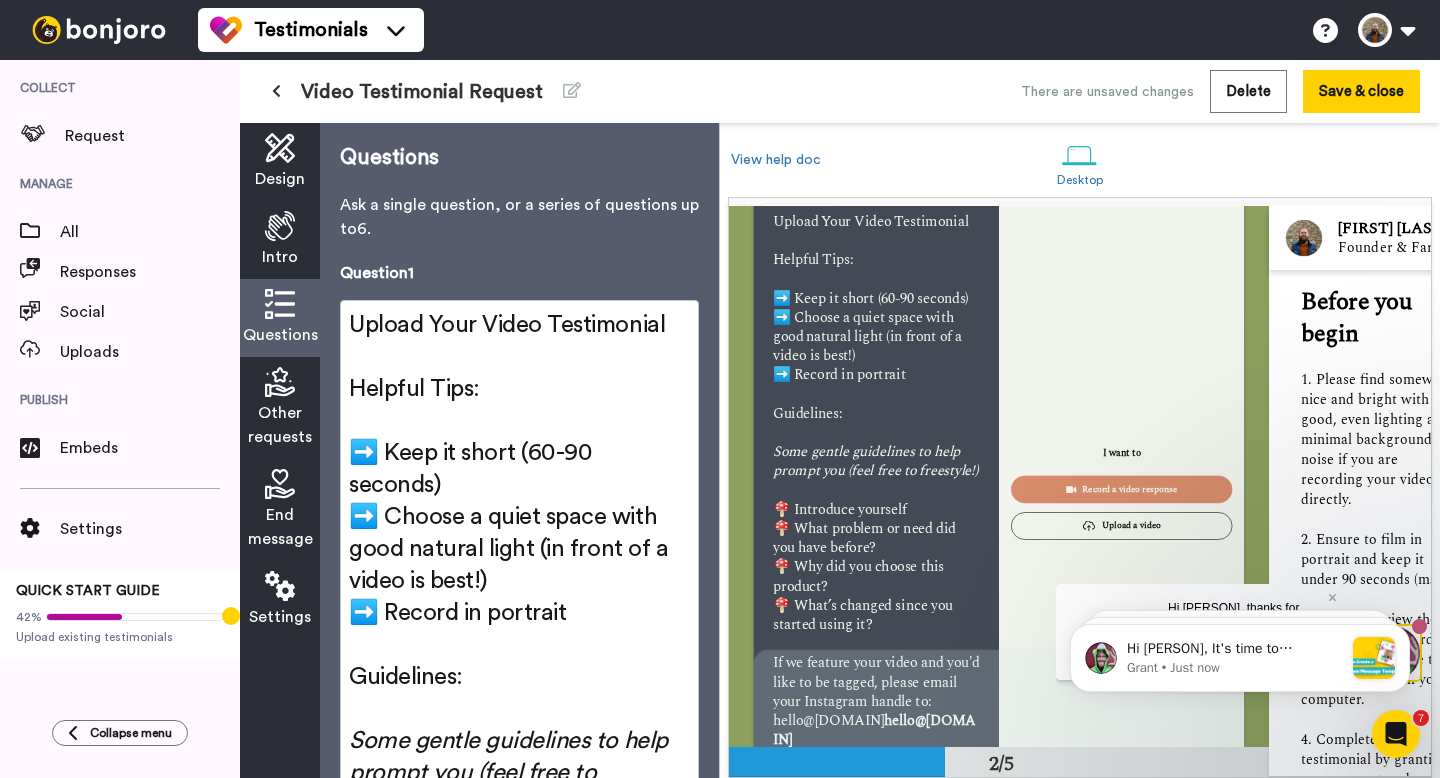 scroll, scrollTop: 775, scrollLeft: 0, axis: vertical 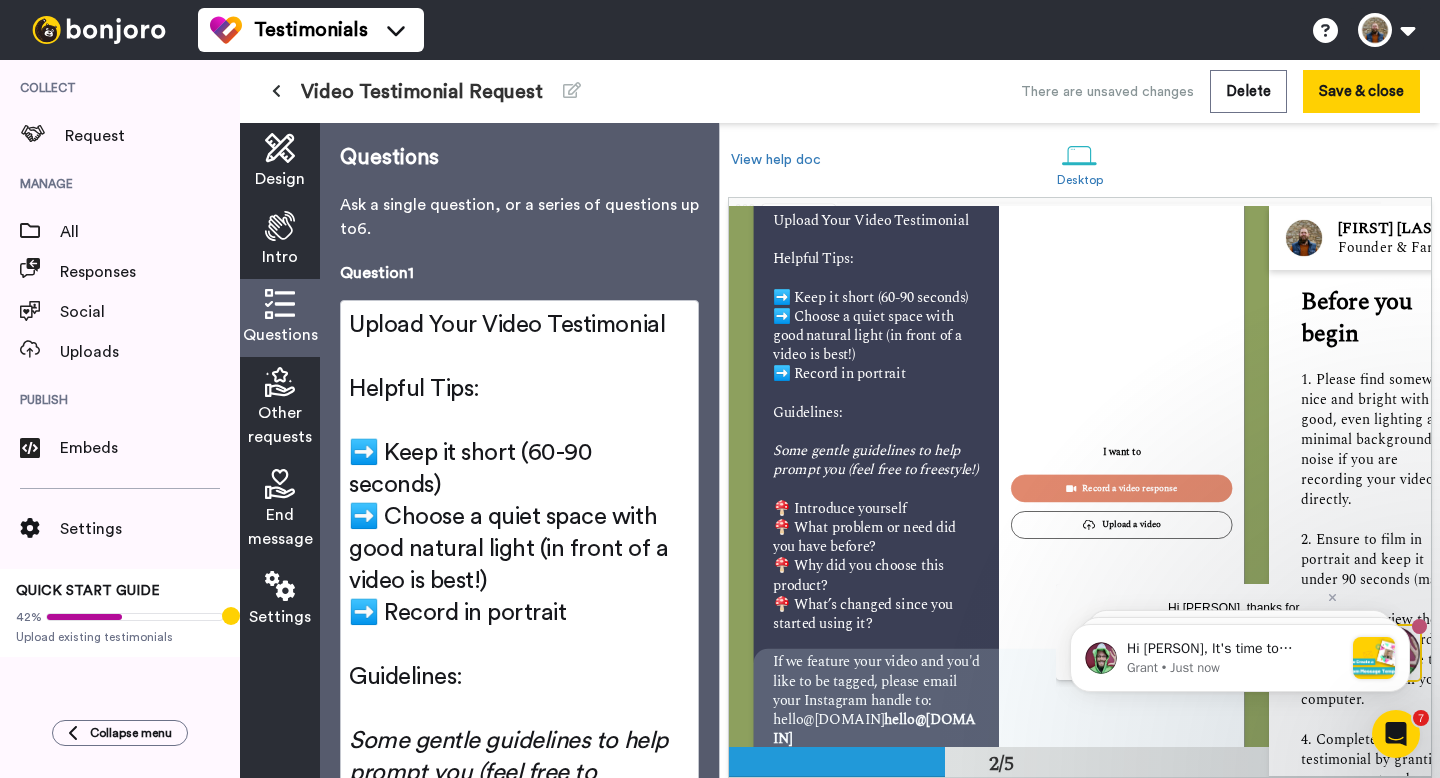 click on "➡️ Choose a quiet space with good natural light (in front of a video is best!)" at bounding box center (511, 549) 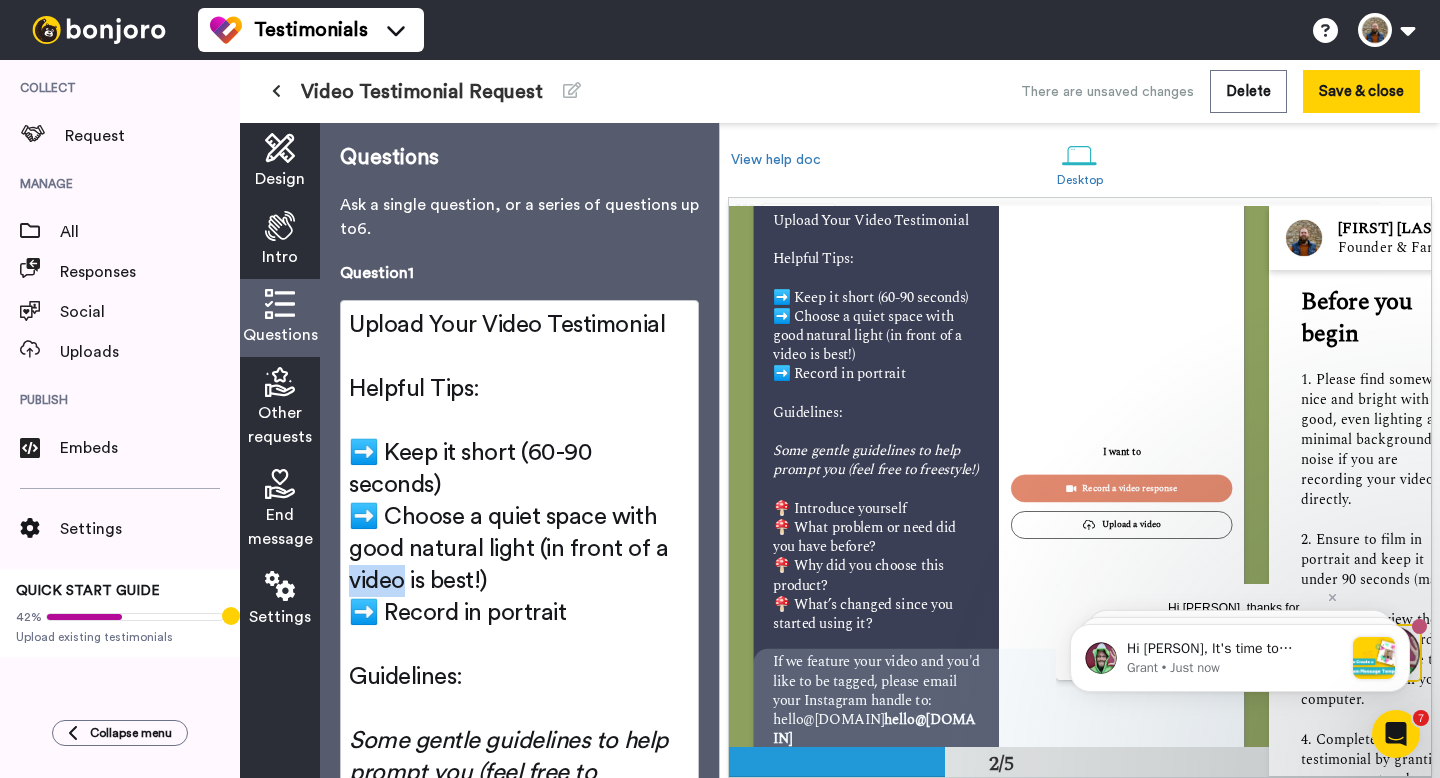 click on "➡️ Choose a quiet space with good natural light (in front of a video is best!)" at bounding box center [511, 549] 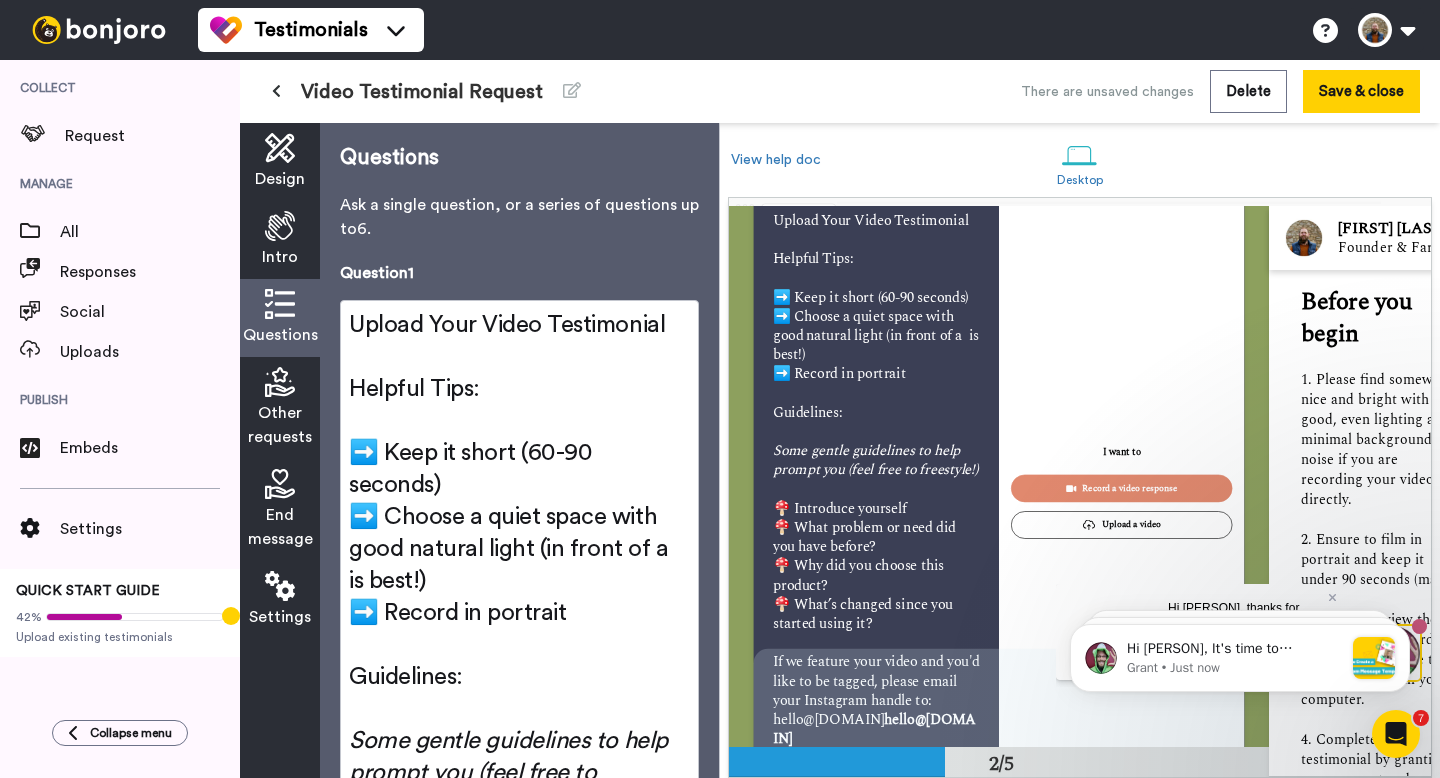 type 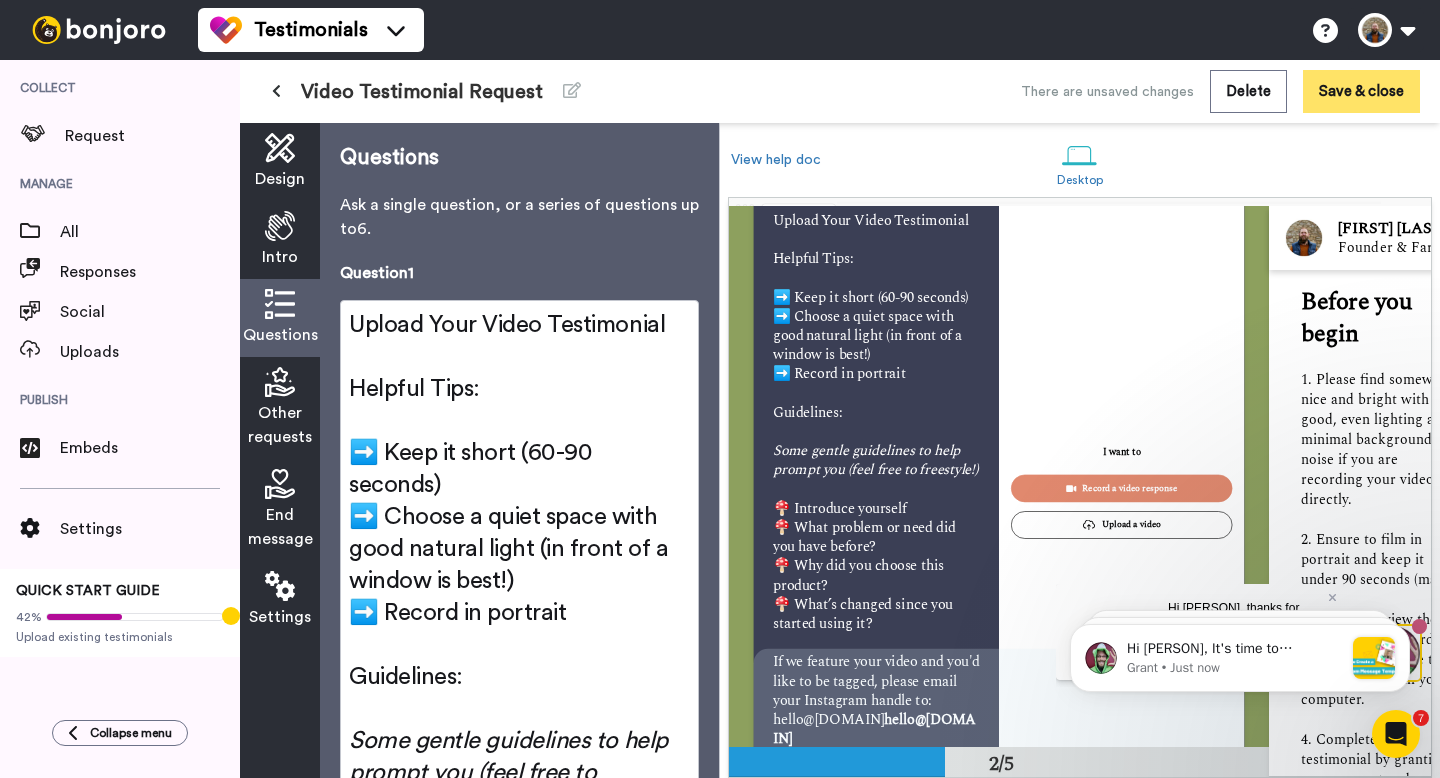 click on "Save & close" at bounding box center [1361, 91] 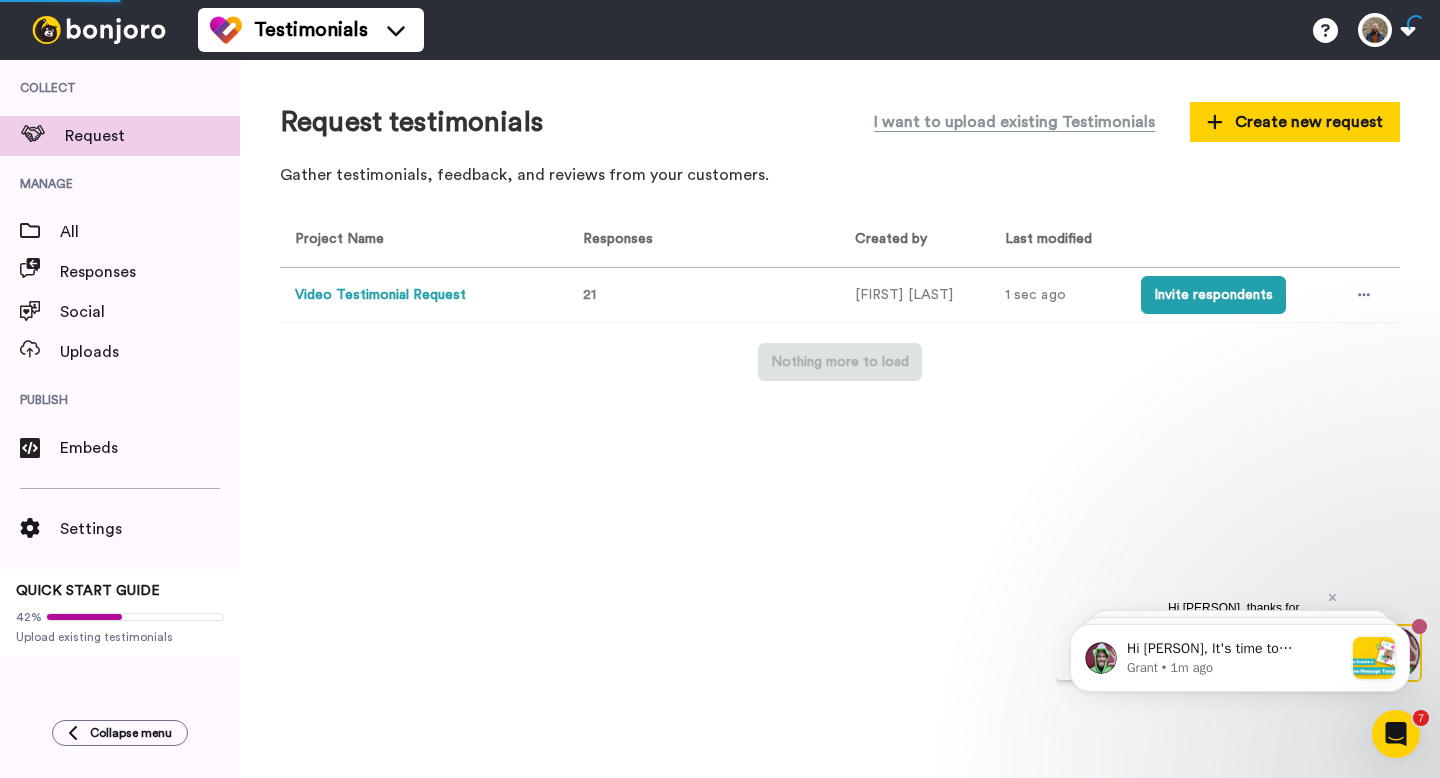 click on "Video Testimonial Request" at bounding box center (380, 295) 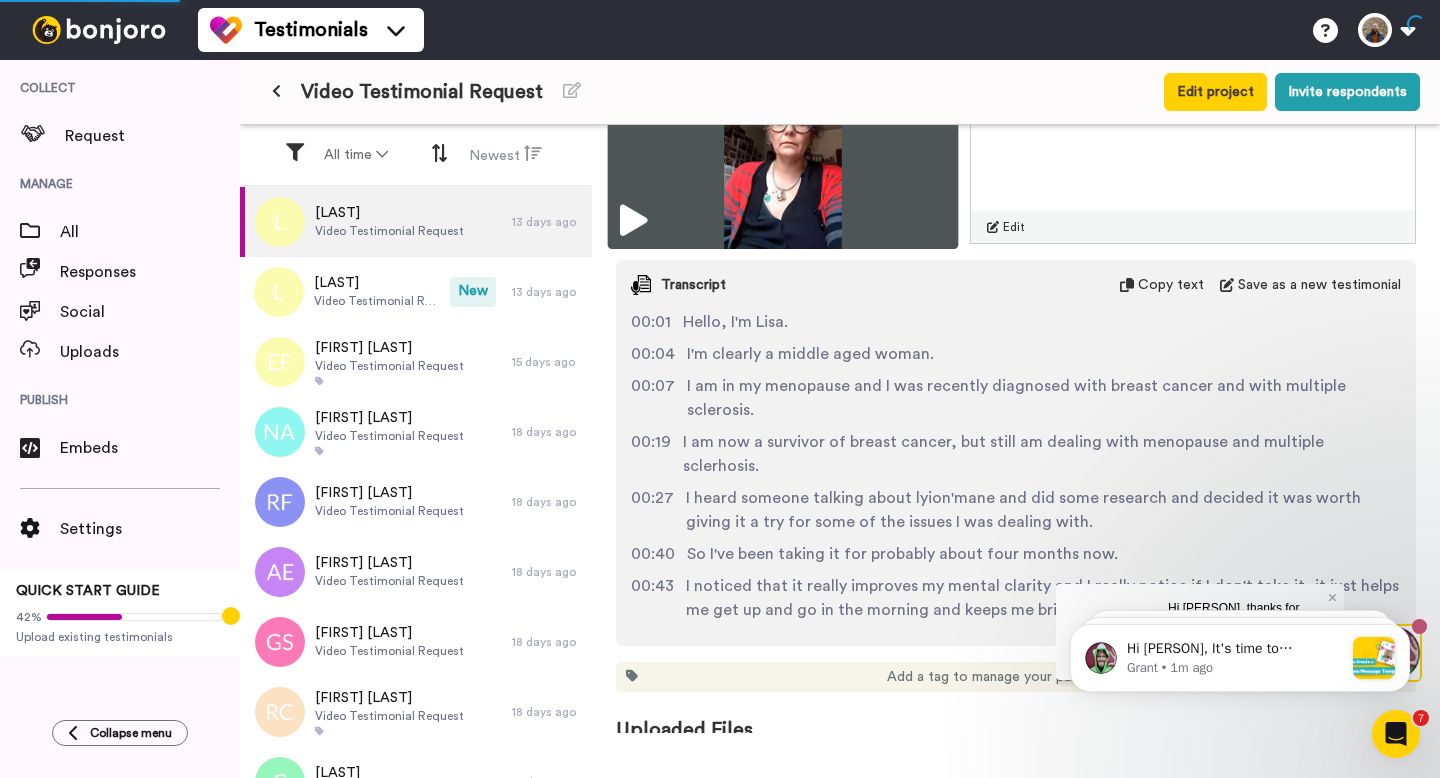 scroll, scrollTop: 601, scrollLeft: 0, axis: vertical 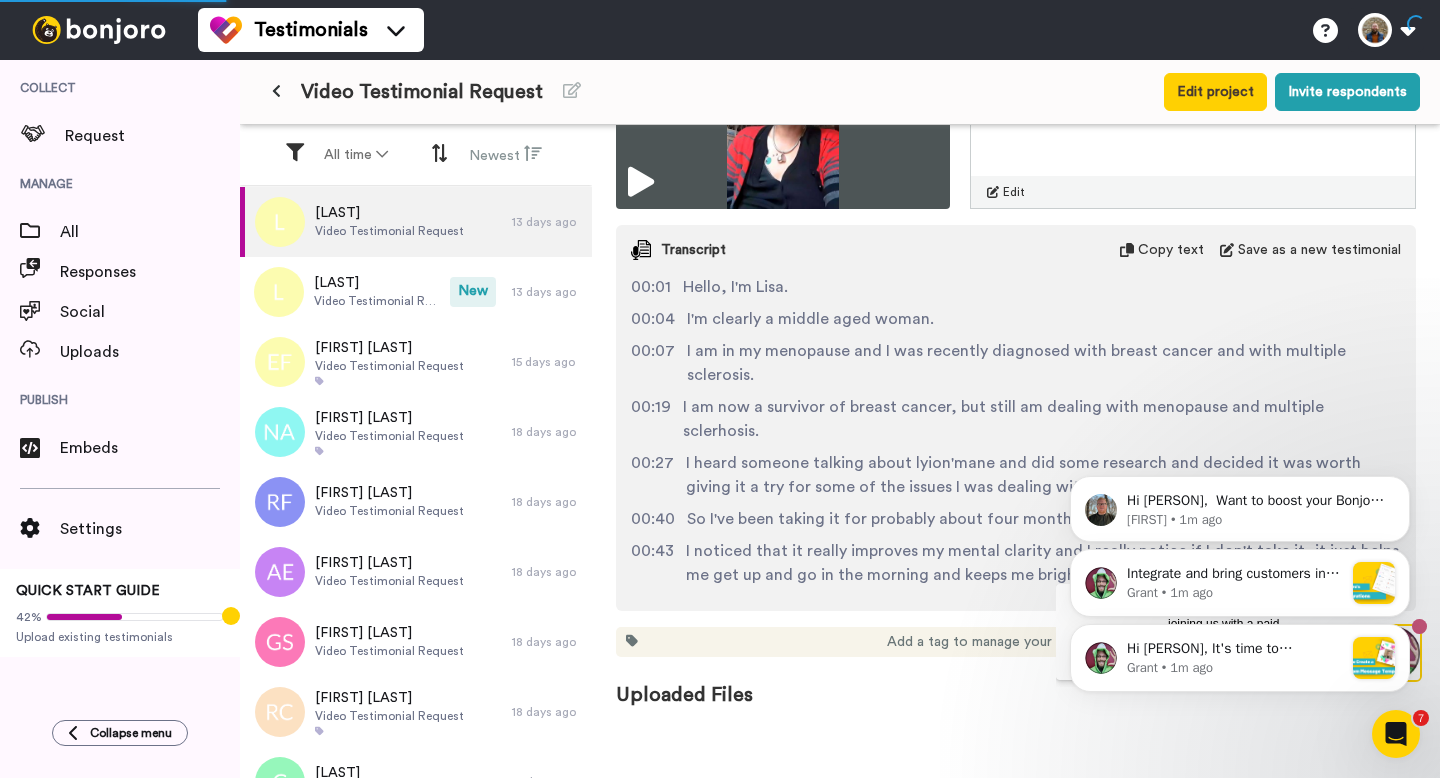 click 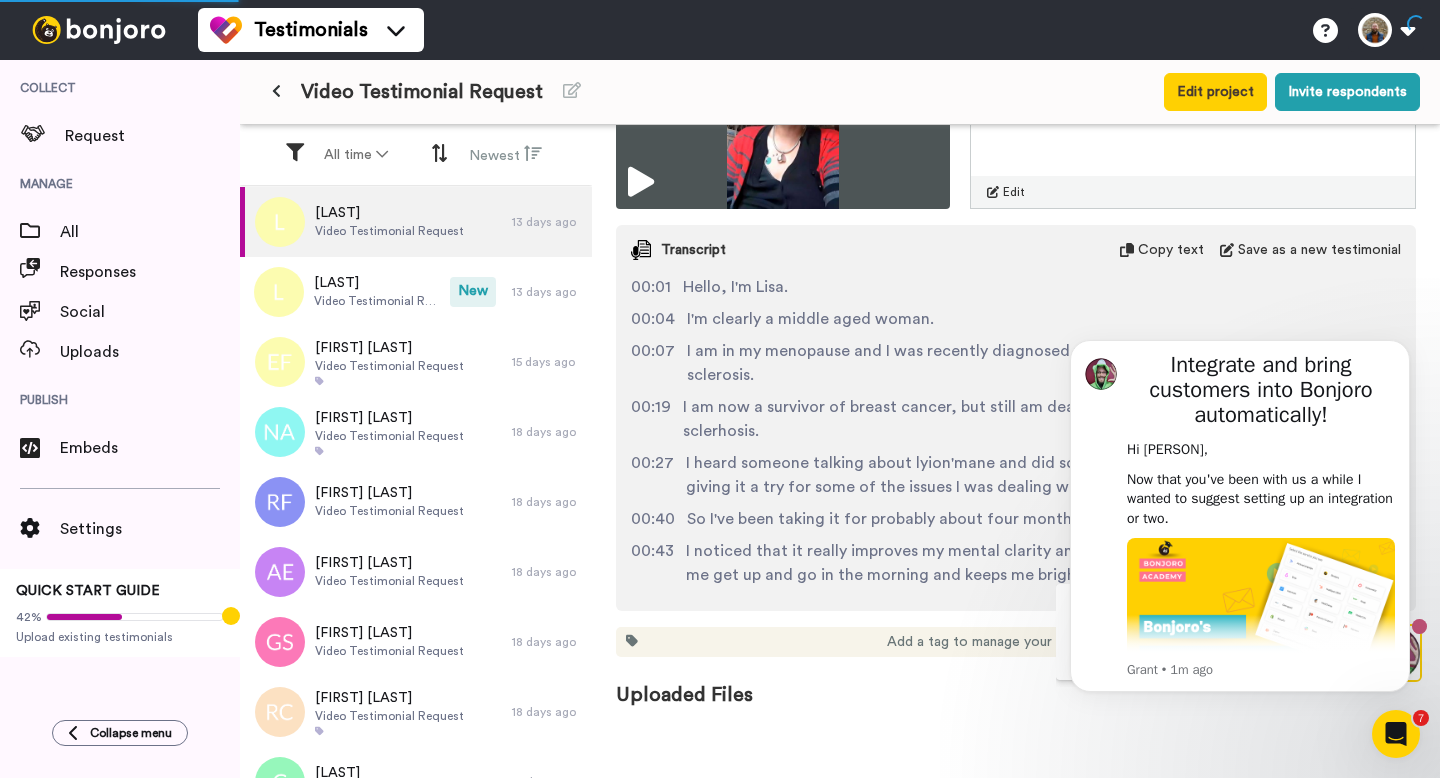 click at bounding box center [1404, 345] 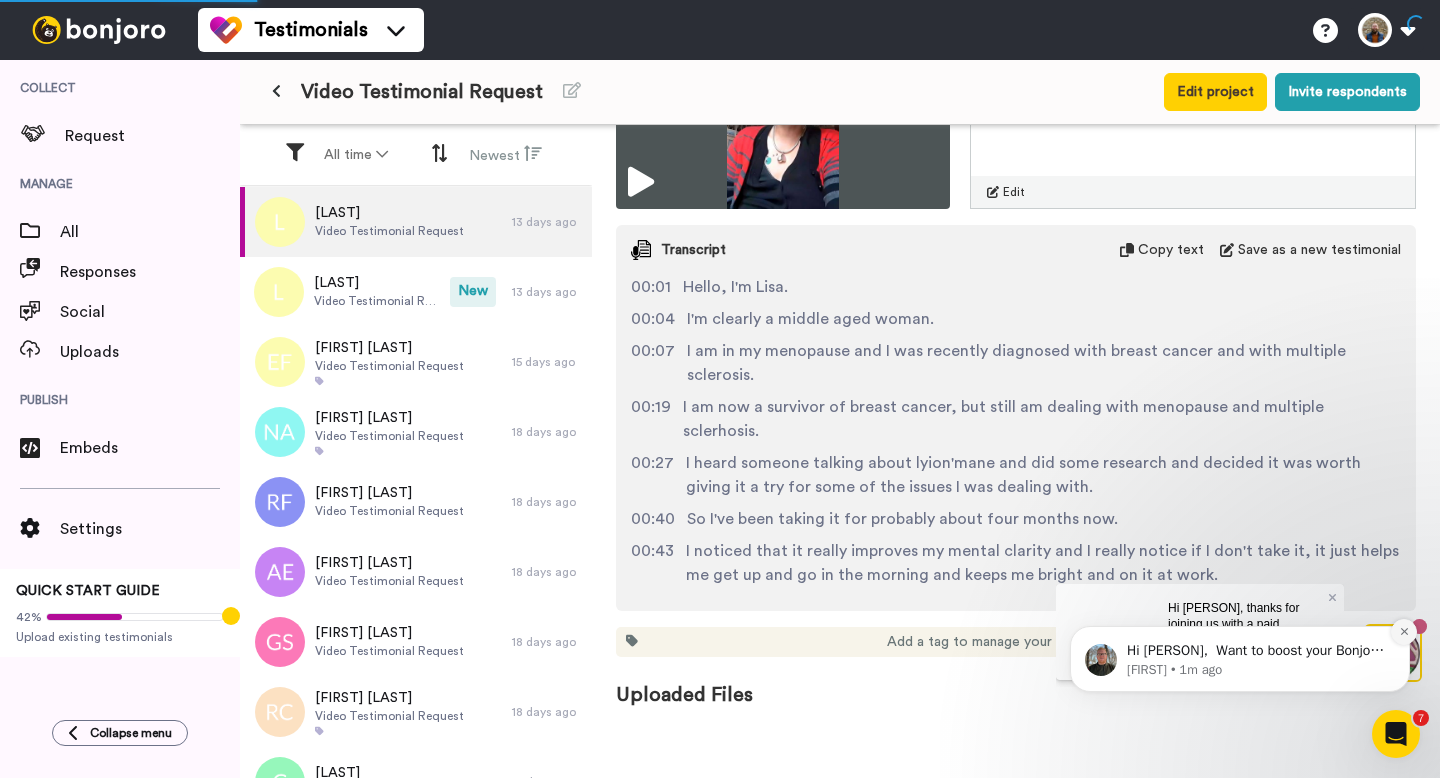 click 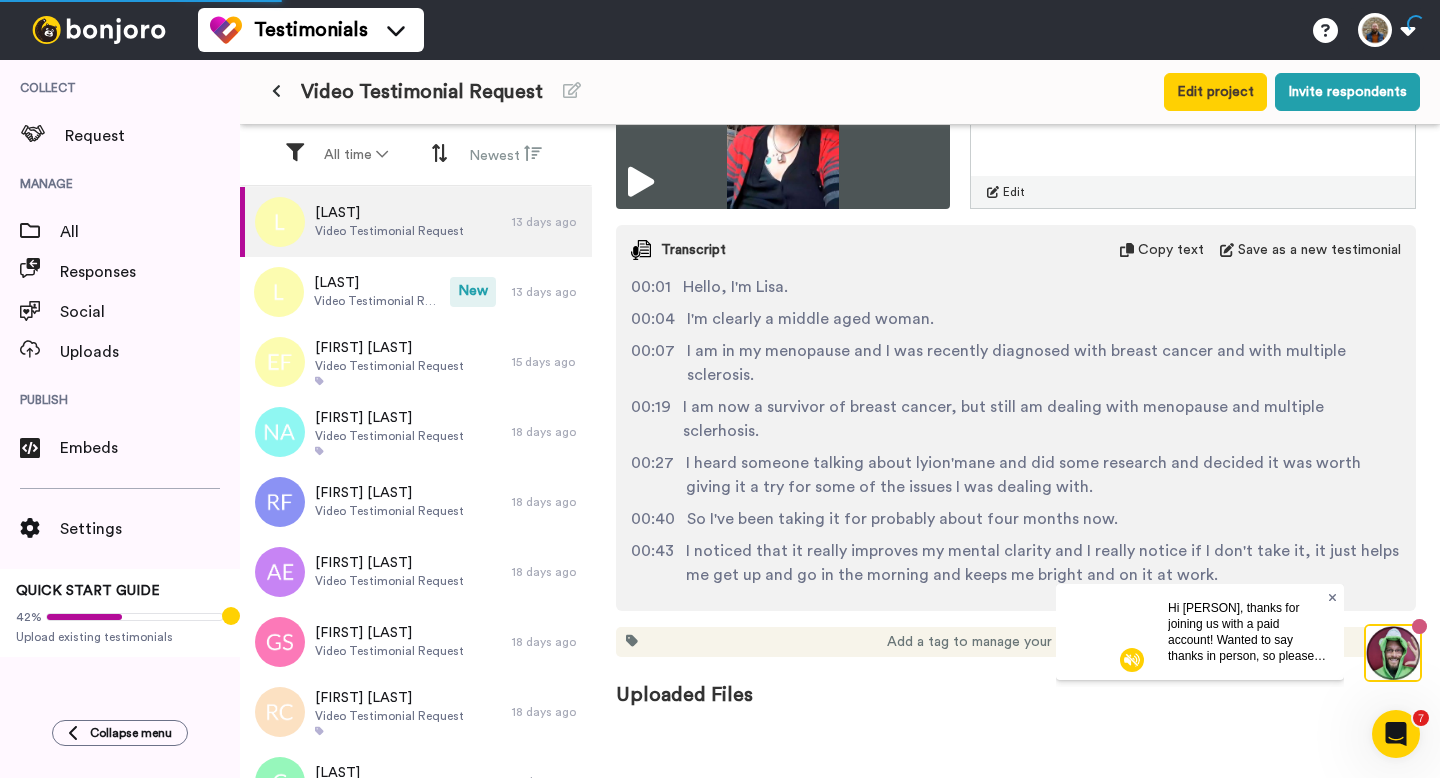 click 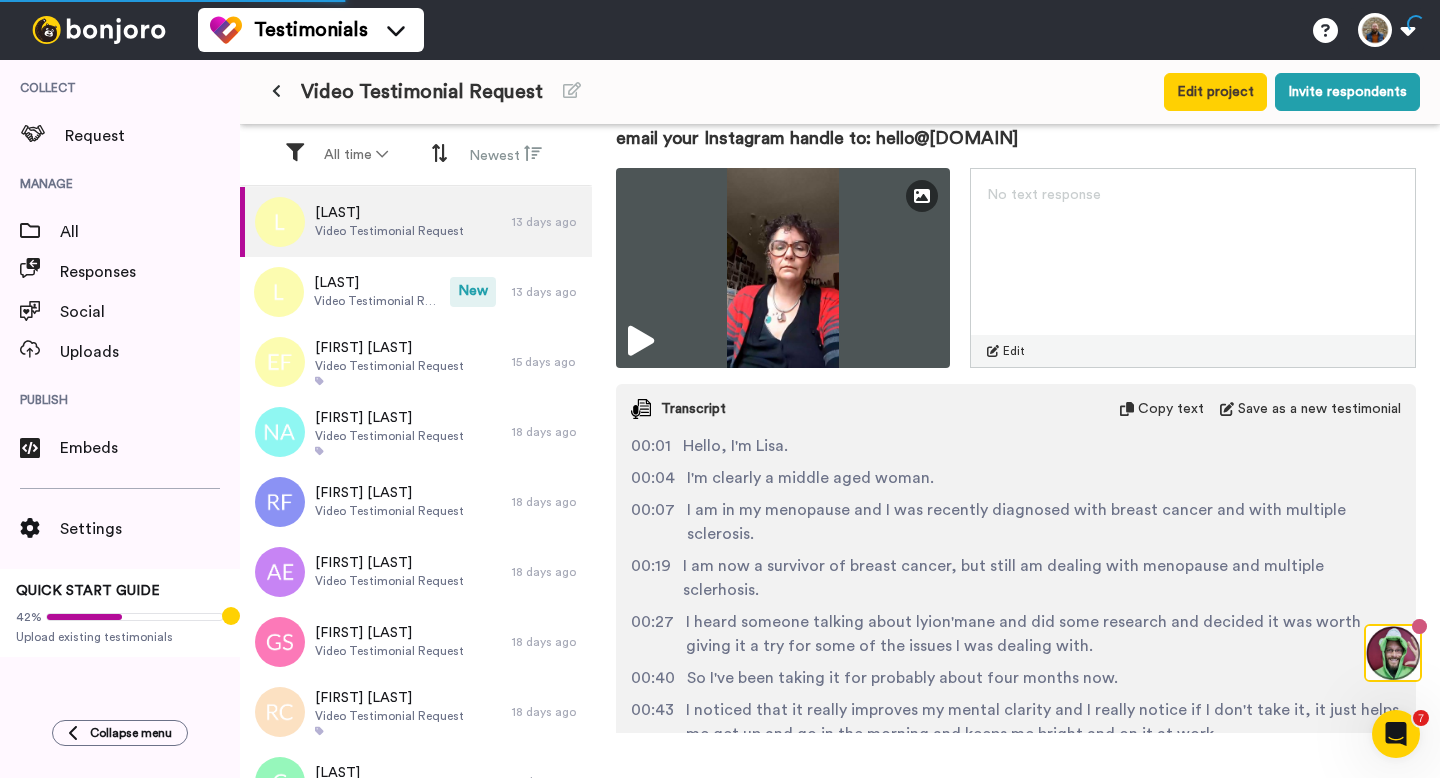 scroll, scrollTop: 425, scrollLeft: 0, axis: vertical 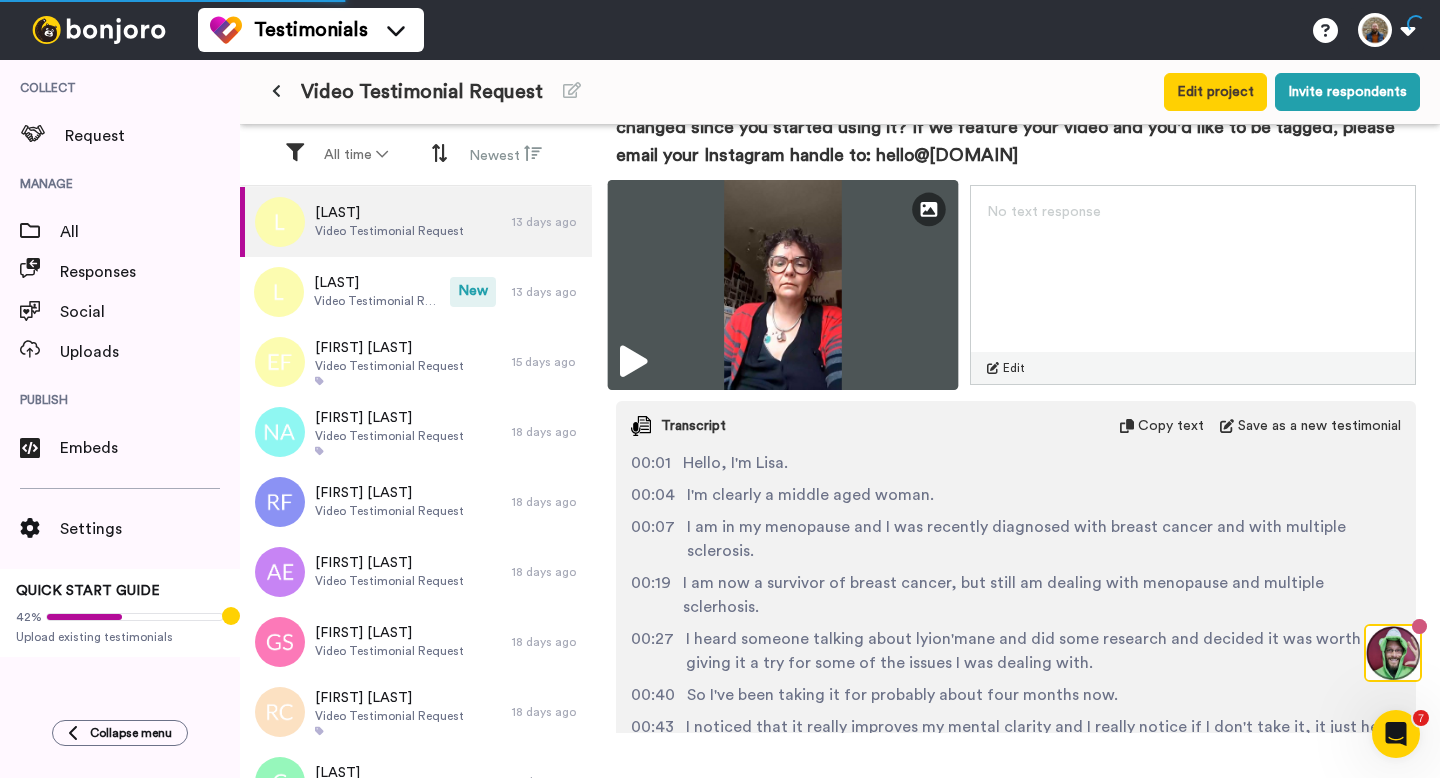 click at bounding box center [783, 285] 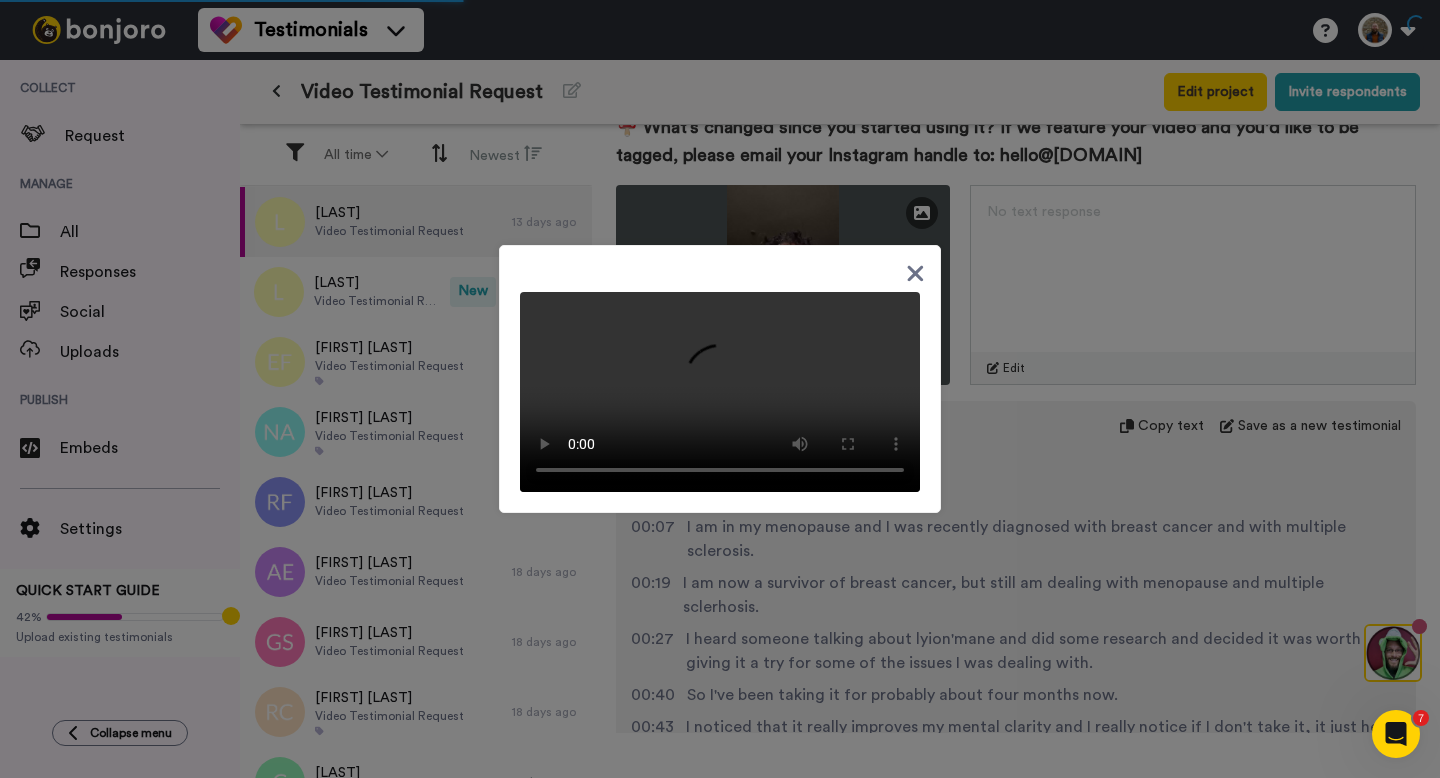 click at bounding box center [720, 379] 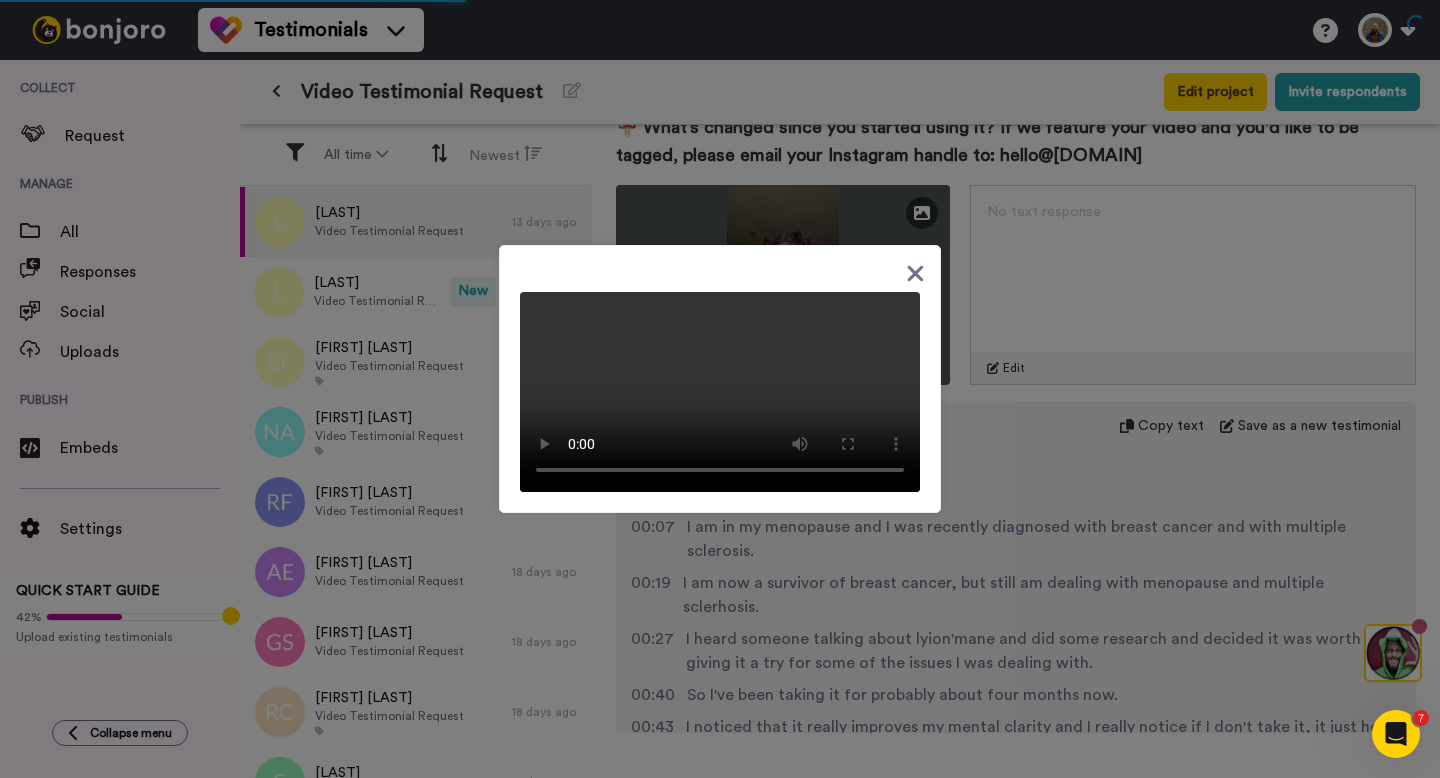 click 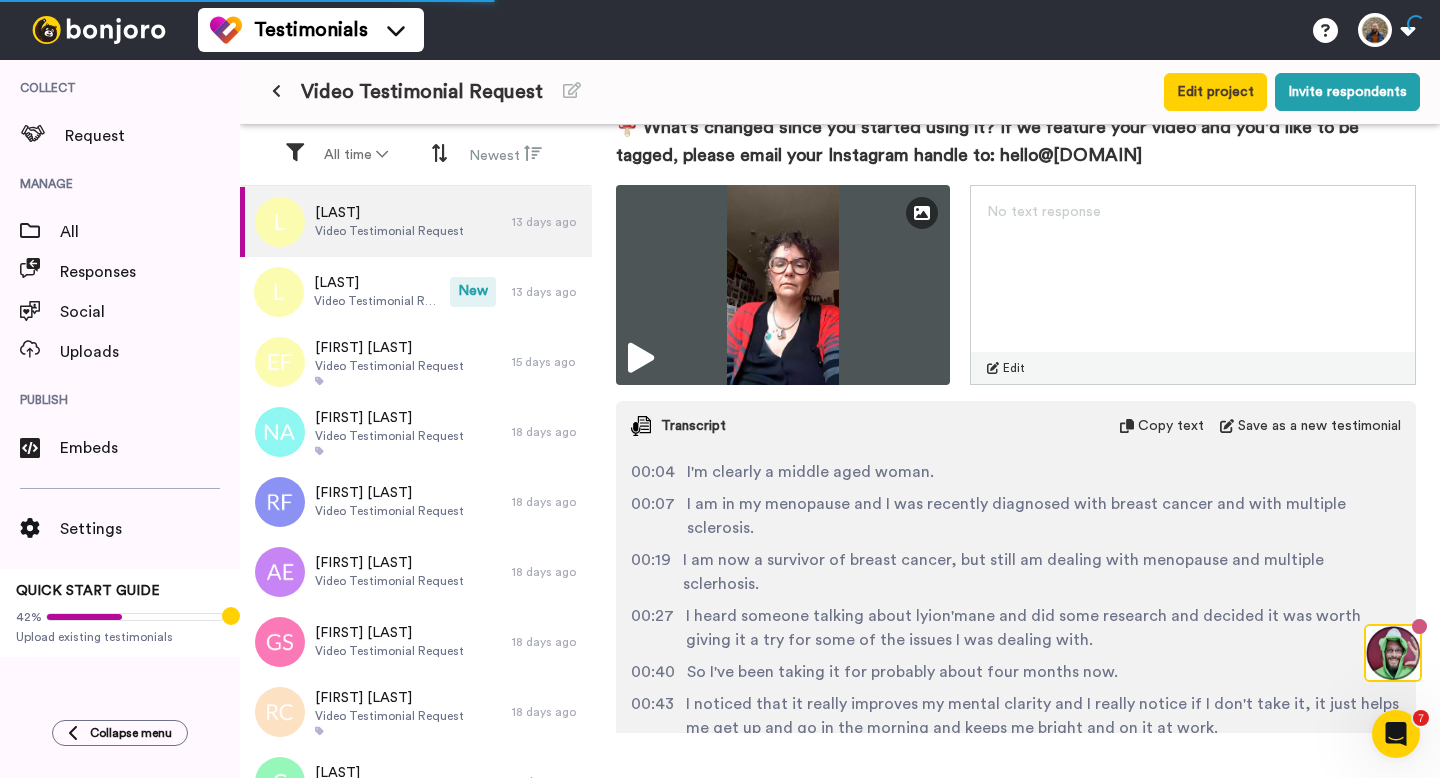 scroll, scrollTop: 0, scrollLeft: 0, axis: both 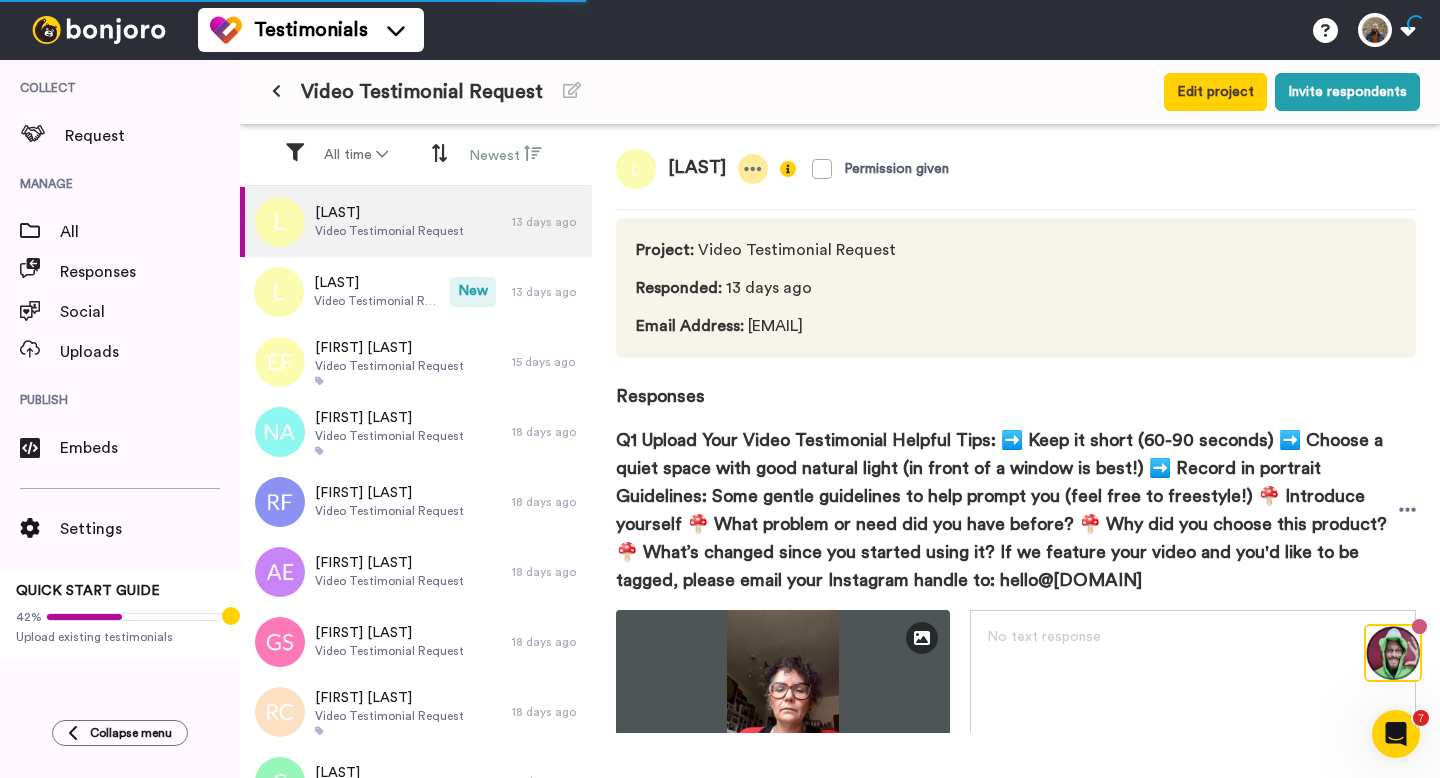 click 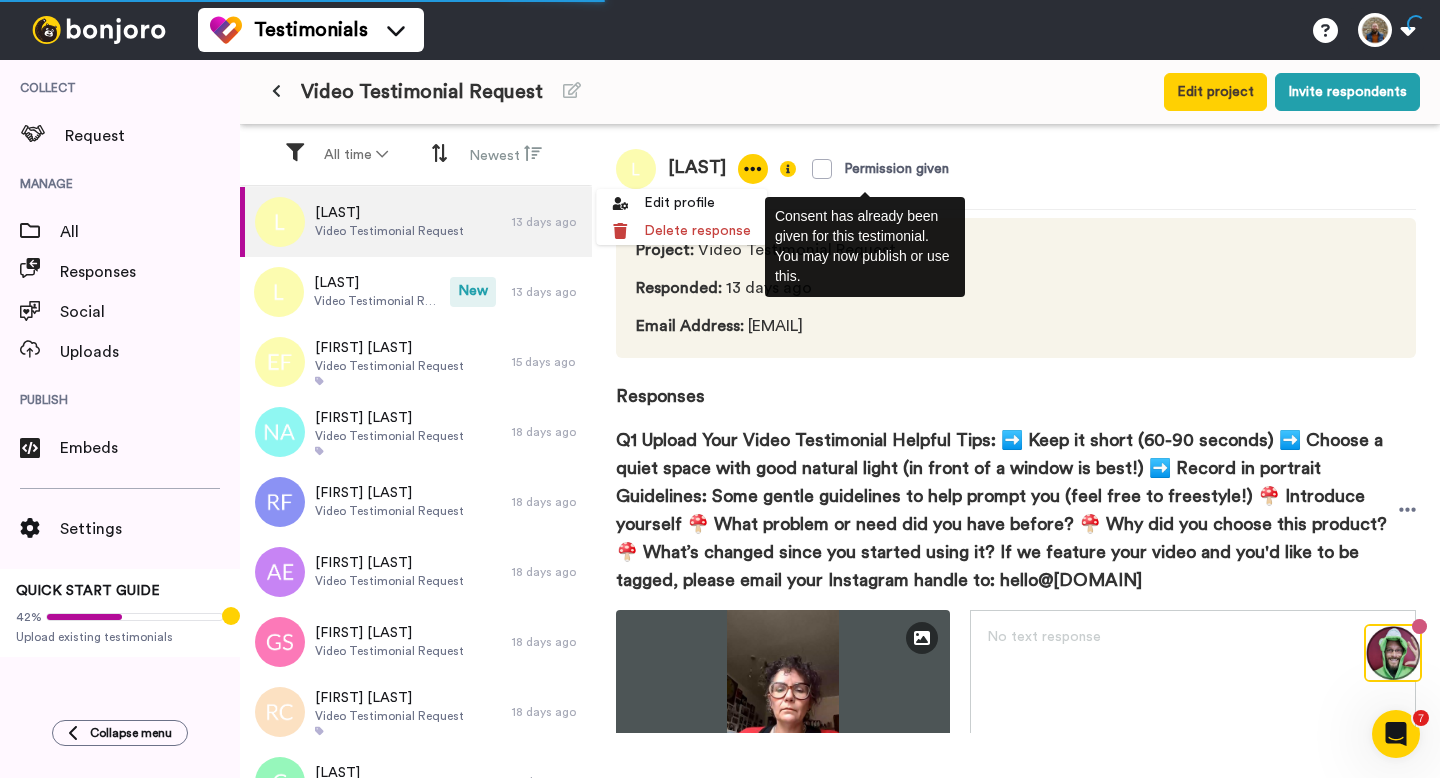 click on "[LAST] Permission given Project : Video Testimonial Request Responded : 13 days ago Email Address : [EMAIL] Responses Q1 Upload Your Video Testimonial
Helpful Tips:
➡️ Keep it short (60-90 seconds)
➡️ Choose a quiet space with good natural light (in front of a window is best!)
➡️ Record in portrait
Guidelines:
Some gentle guidelines to help prompt you (feel free to freestyle!)
🍄 Introduce yourself
🍄 What problem or need did you have before?
🍄 Why did you choose this product?
🍄 What’s changed since you started using it?
If we feature your video and you'd like to be tagged, please email your Instagram handle to: hello@[DOMAIN] Edit Thumbnail No text response Edit Transcript Copy text Save as a new testimonial 00:01 Hello, I'm [FIRST]. 00:04 I'm clearly a middle aged woman. 00:07 I am in my menopause and I was recently diagnosed with breast cancer and with multiple sclerosis. 00:19 00:27 00:40 So I've been taking it for probably about four months now. 00:43 00:59" at bounding box center (1016, 429) 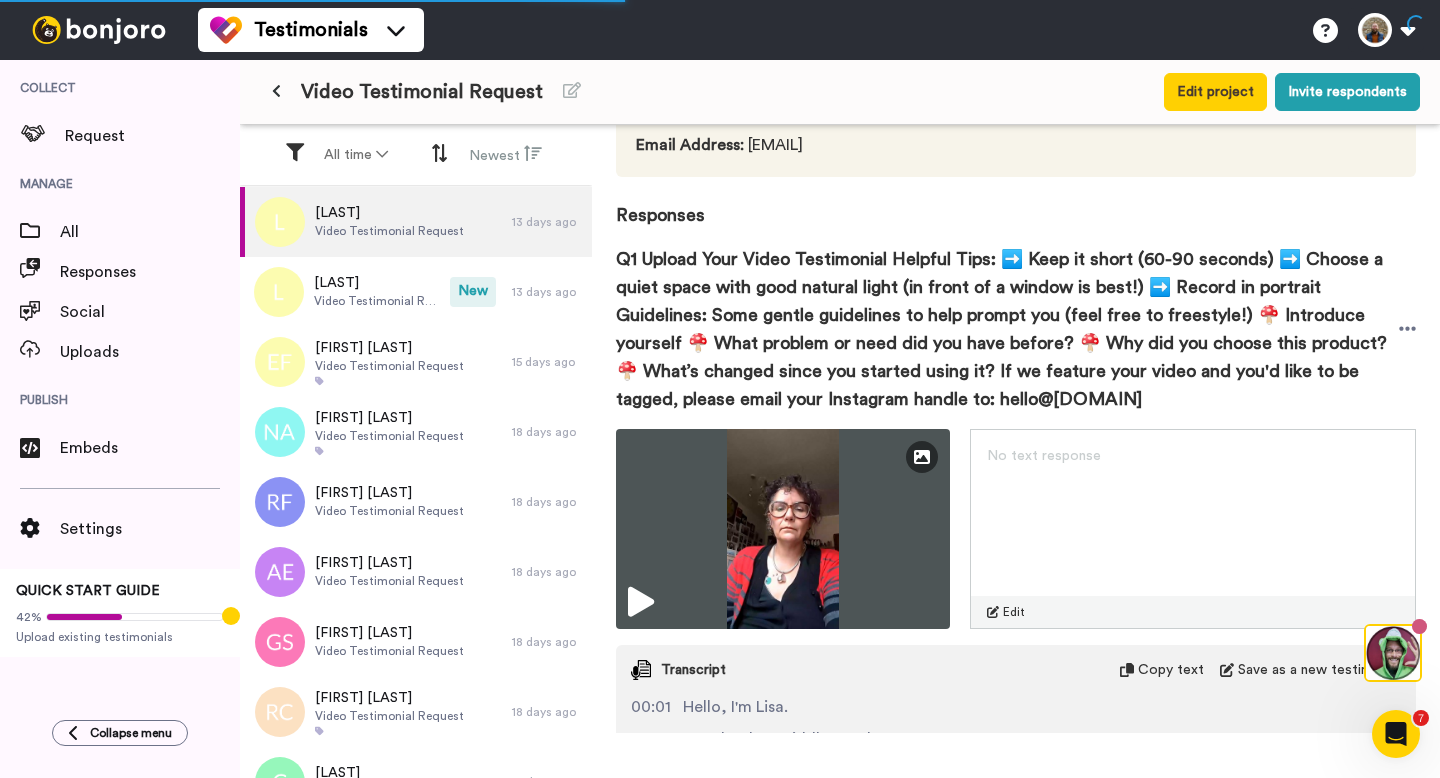 scroll, scrollTop: 476, scrollLeft: 0, axis: vertical 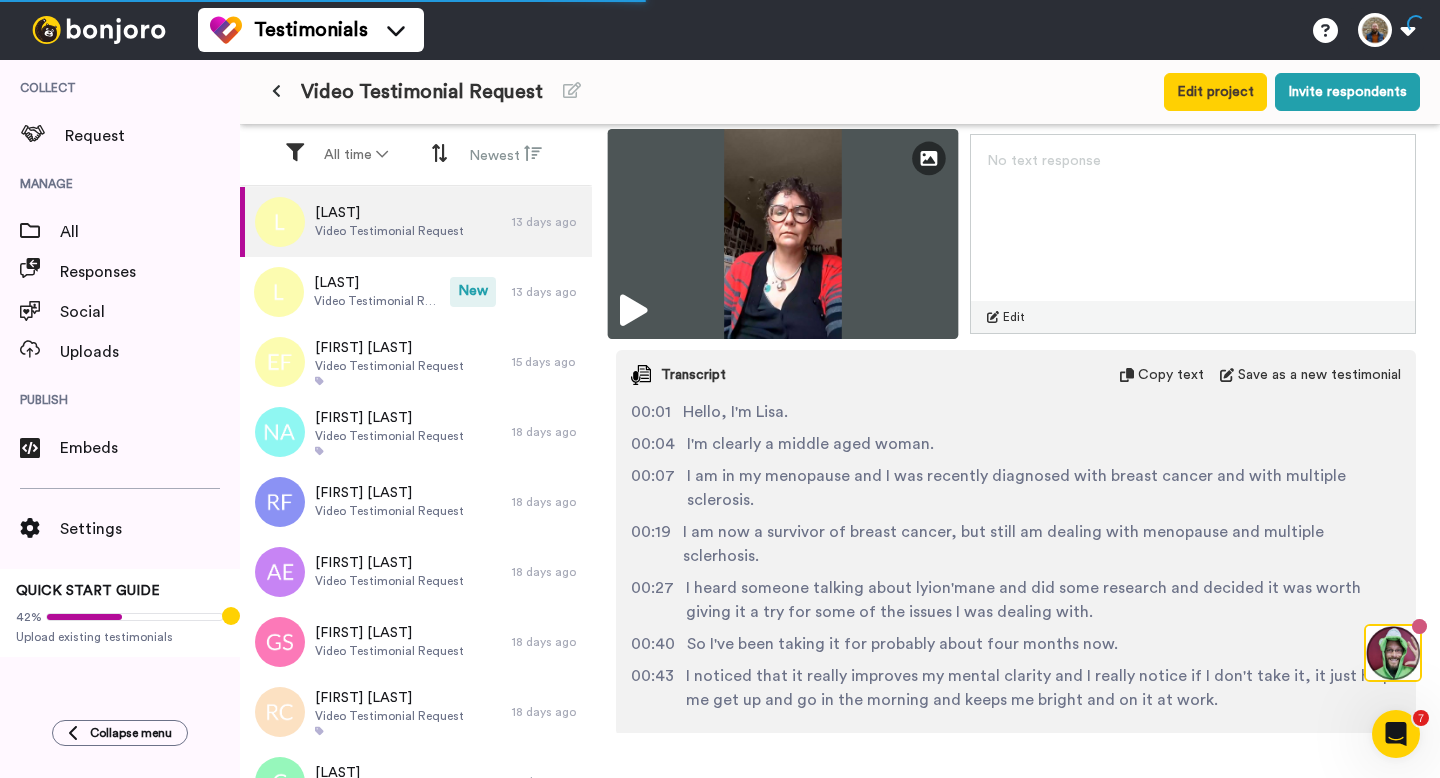 click at bounding box center [783, 234] 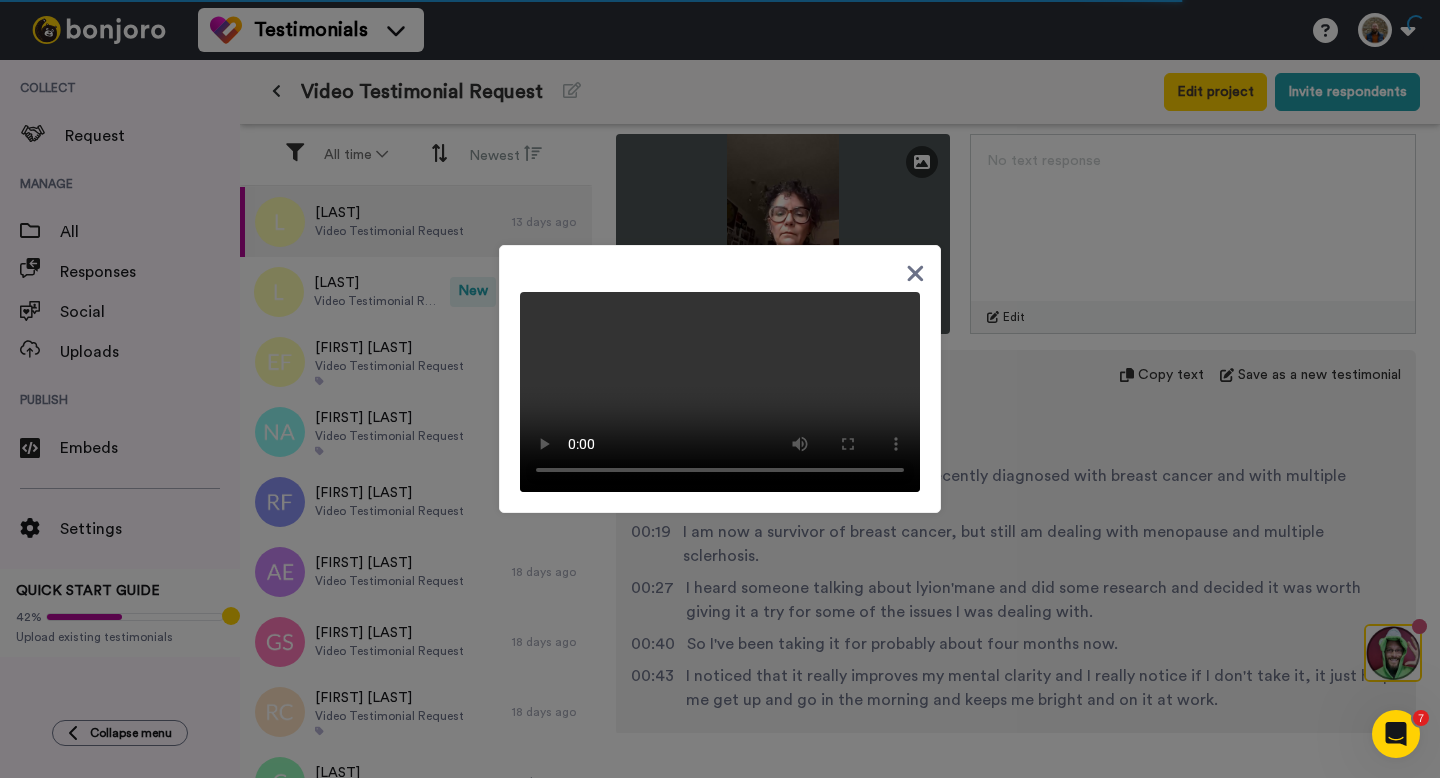 click 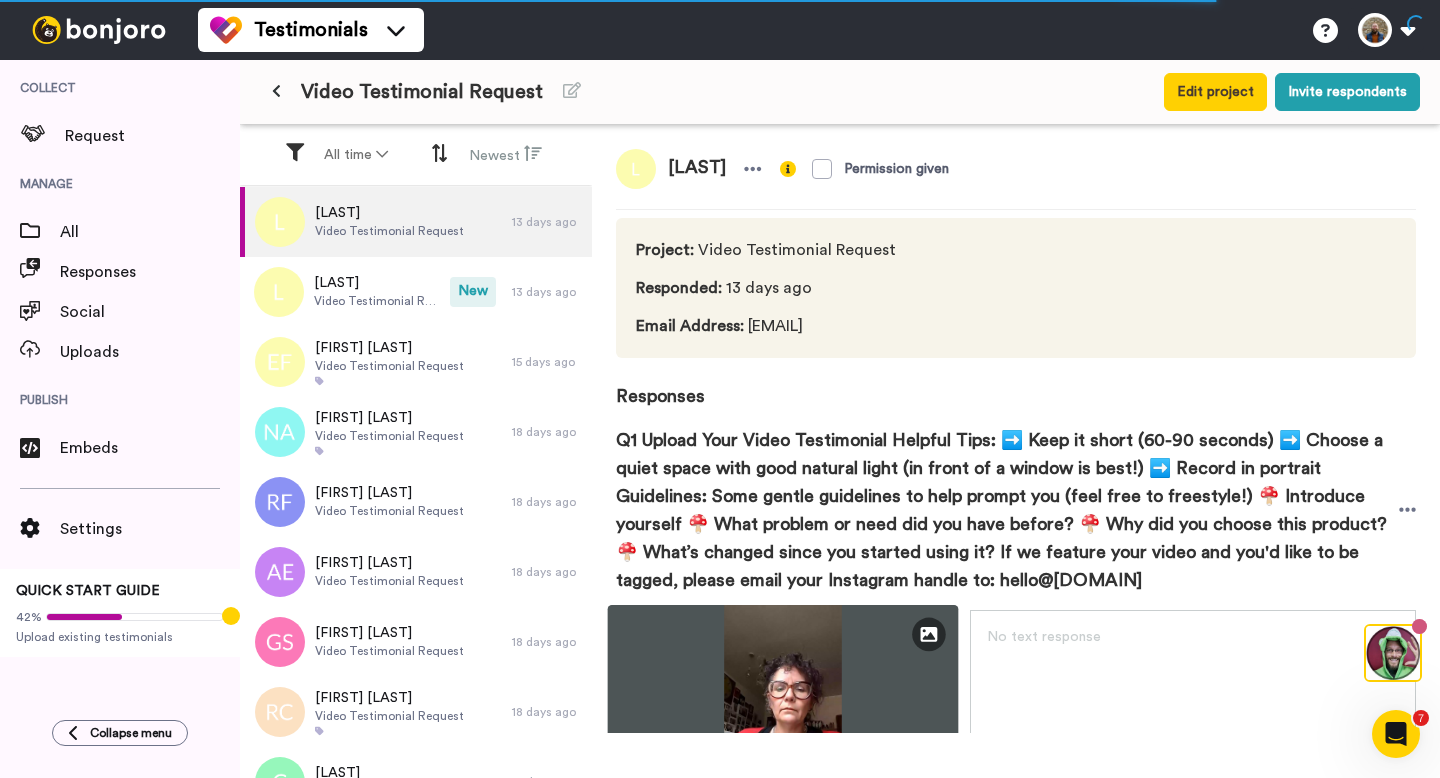 scroll, scrollTop: 6, scrollLeft: 0, axis: vertical 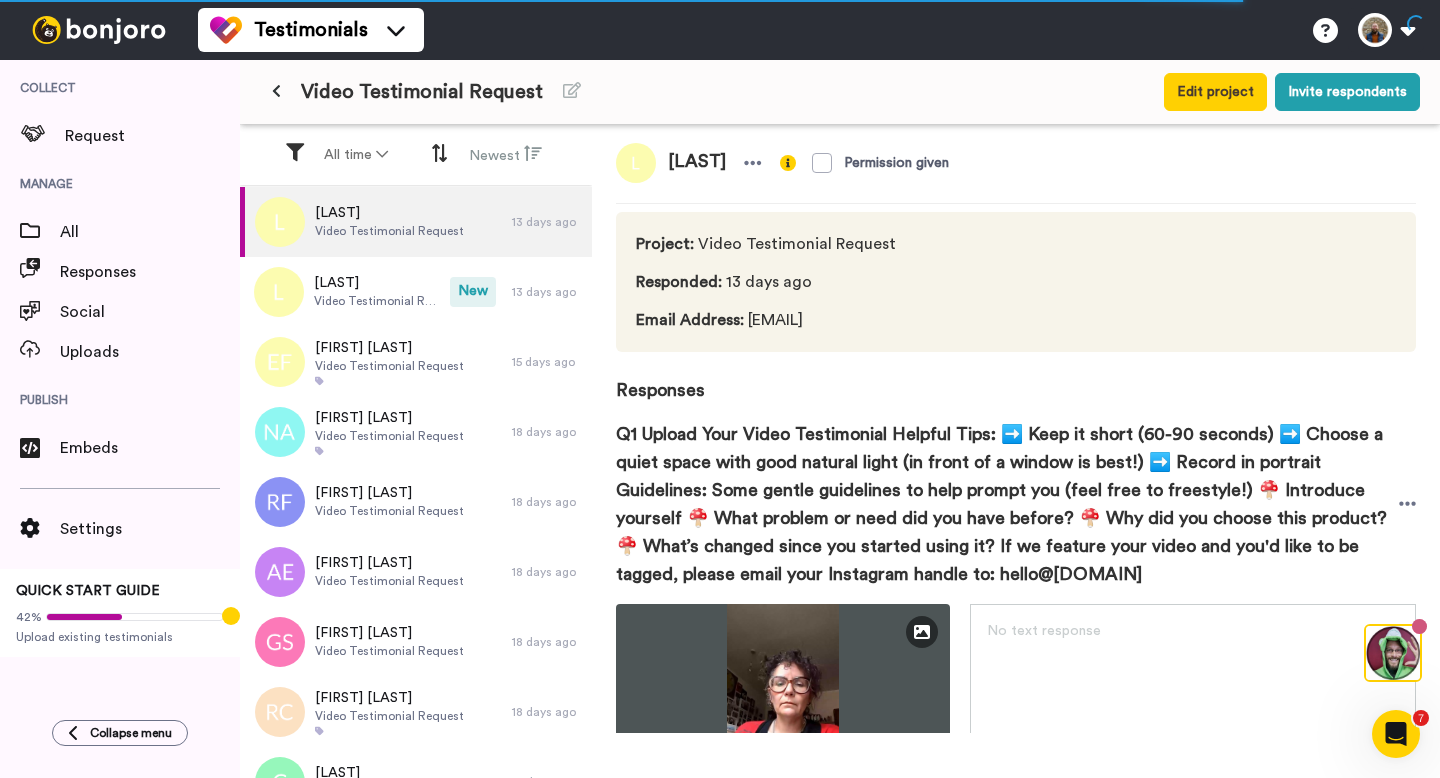 drag, startPoint x: 918, startPoint y: 323, endPoint x: 753, endPoint y: 323, distance: 165 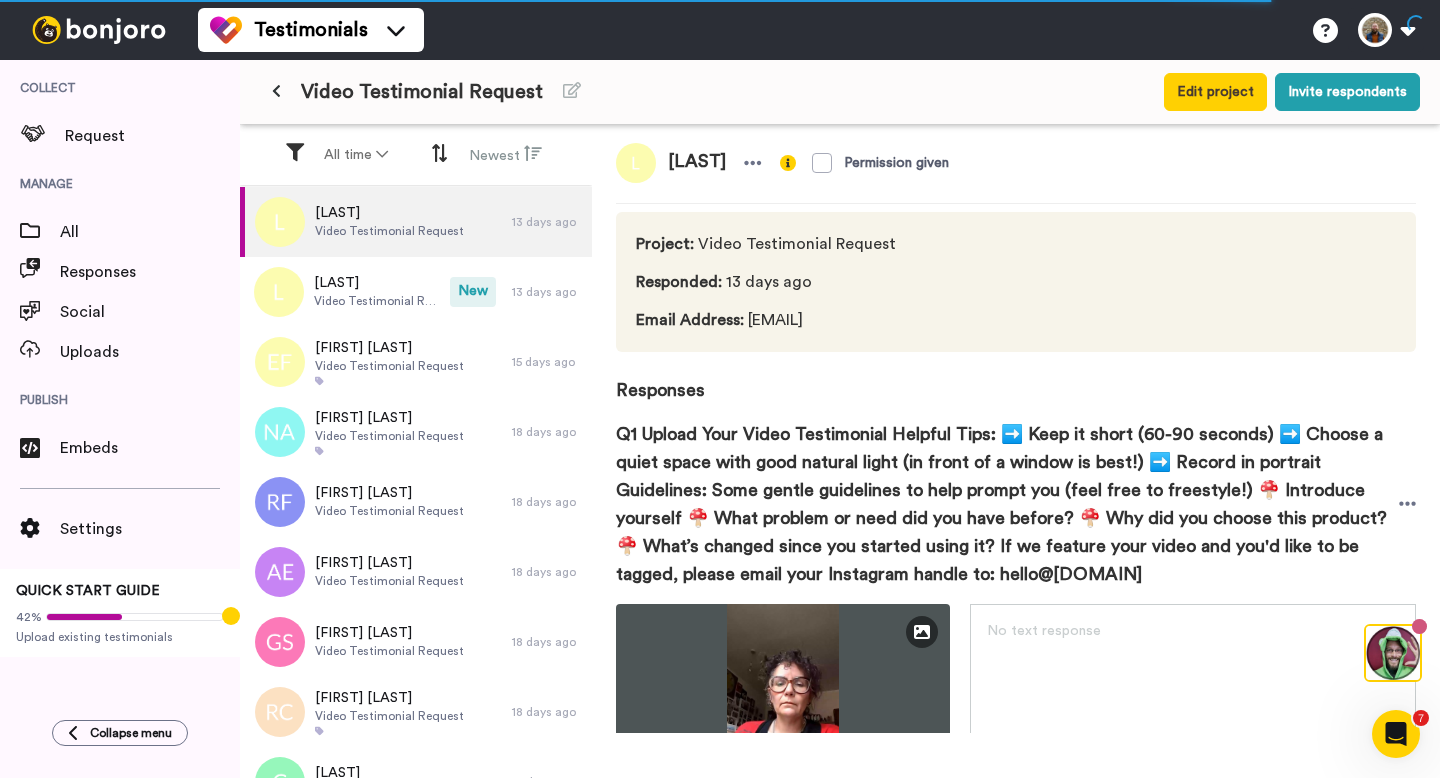 copy on "[EMAIL]" 